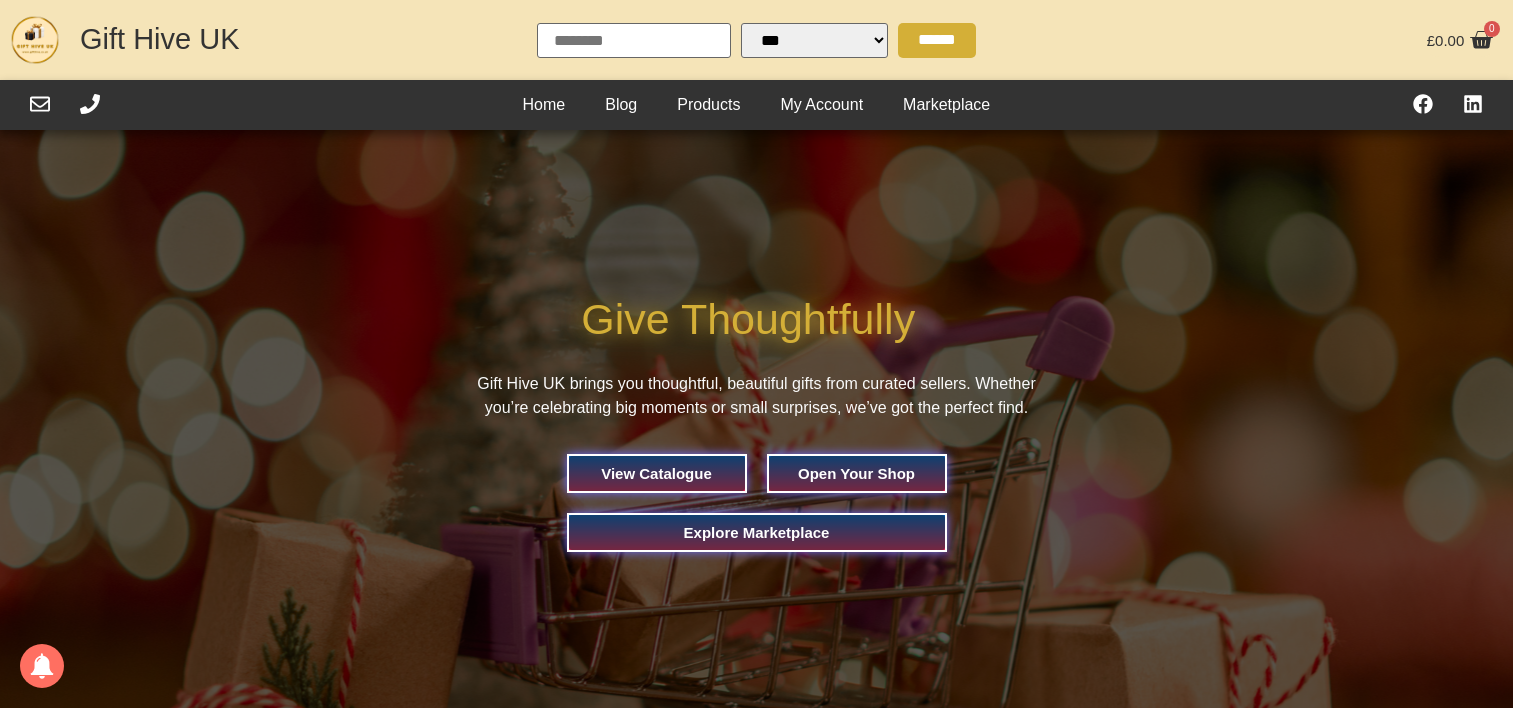 scroll, scrollTop: 0, scrollLeft: 0, axis: both 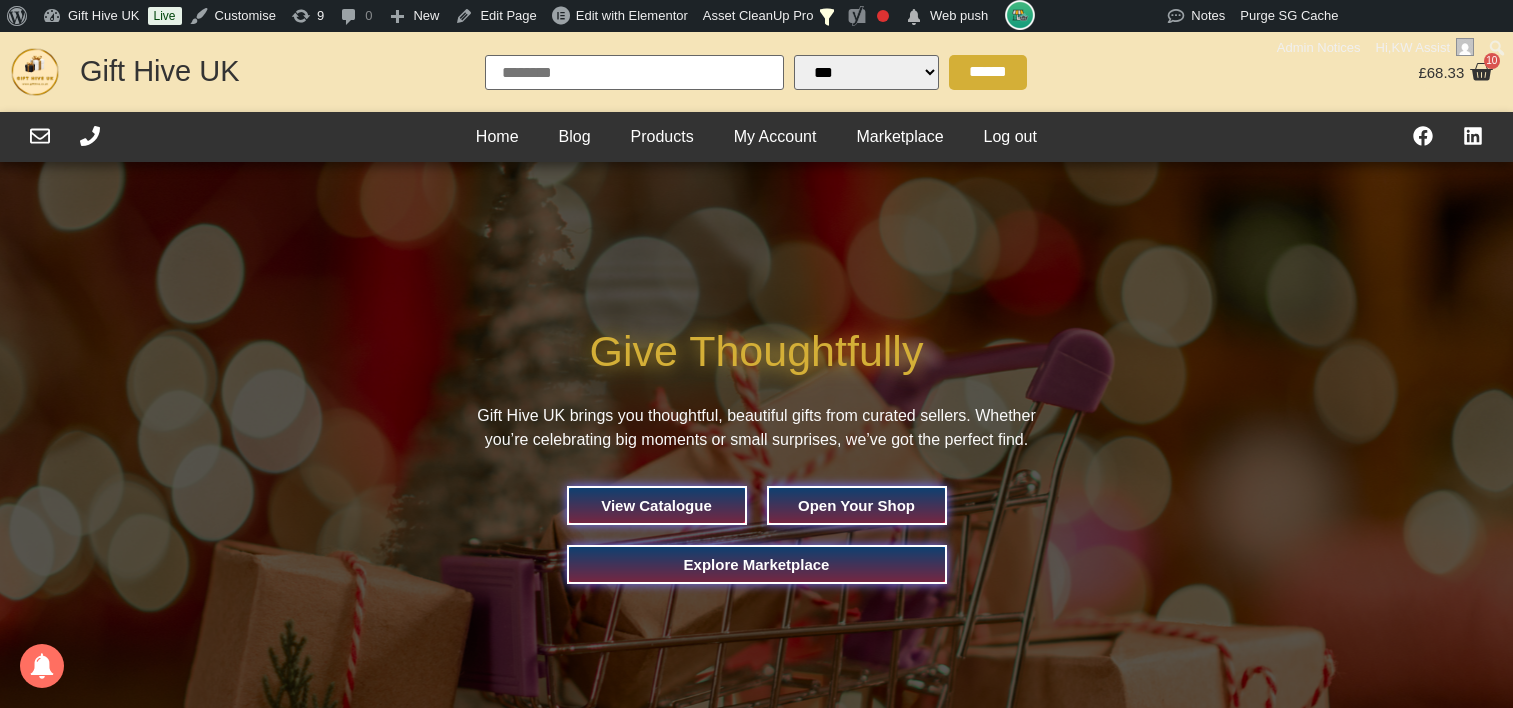 select 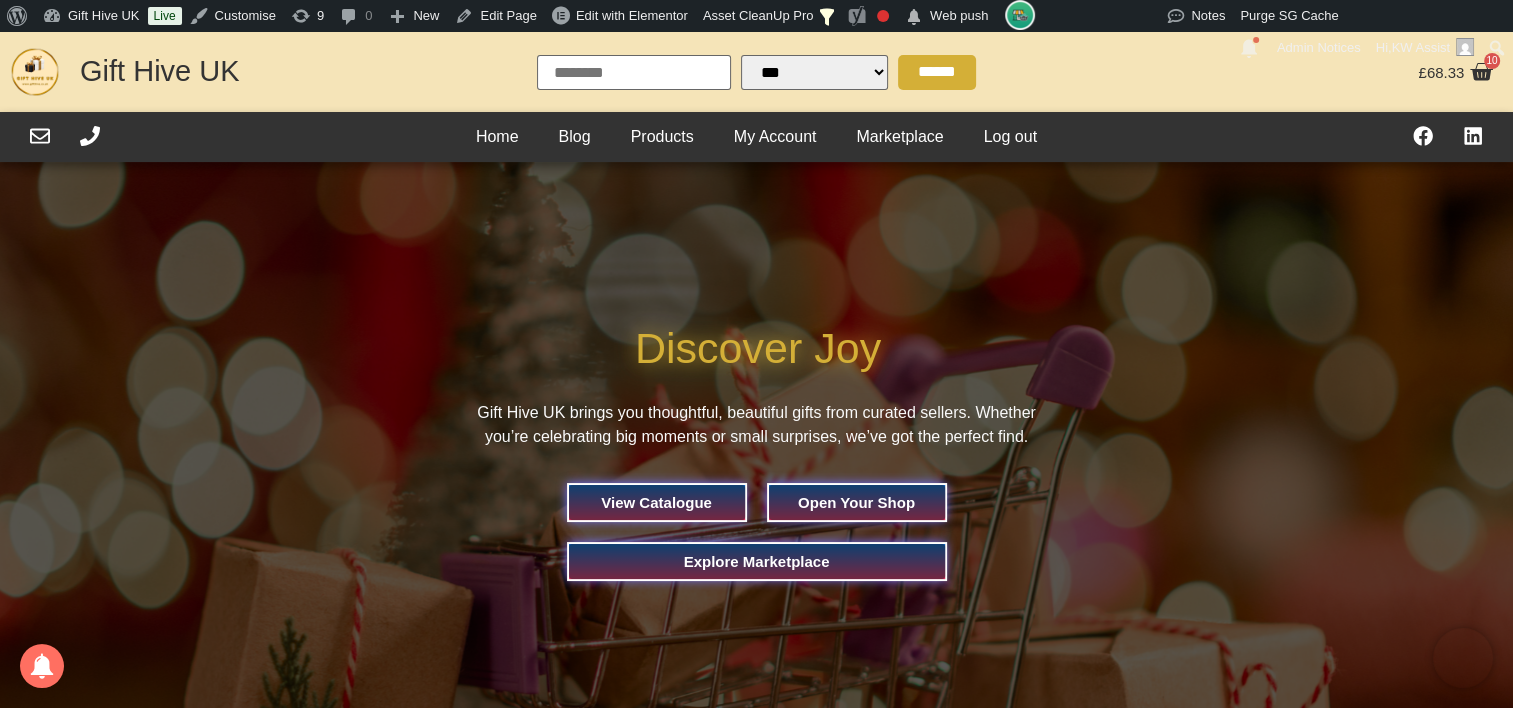 scroll, scrollTop: 0, scrollLeft: 0, axis: both 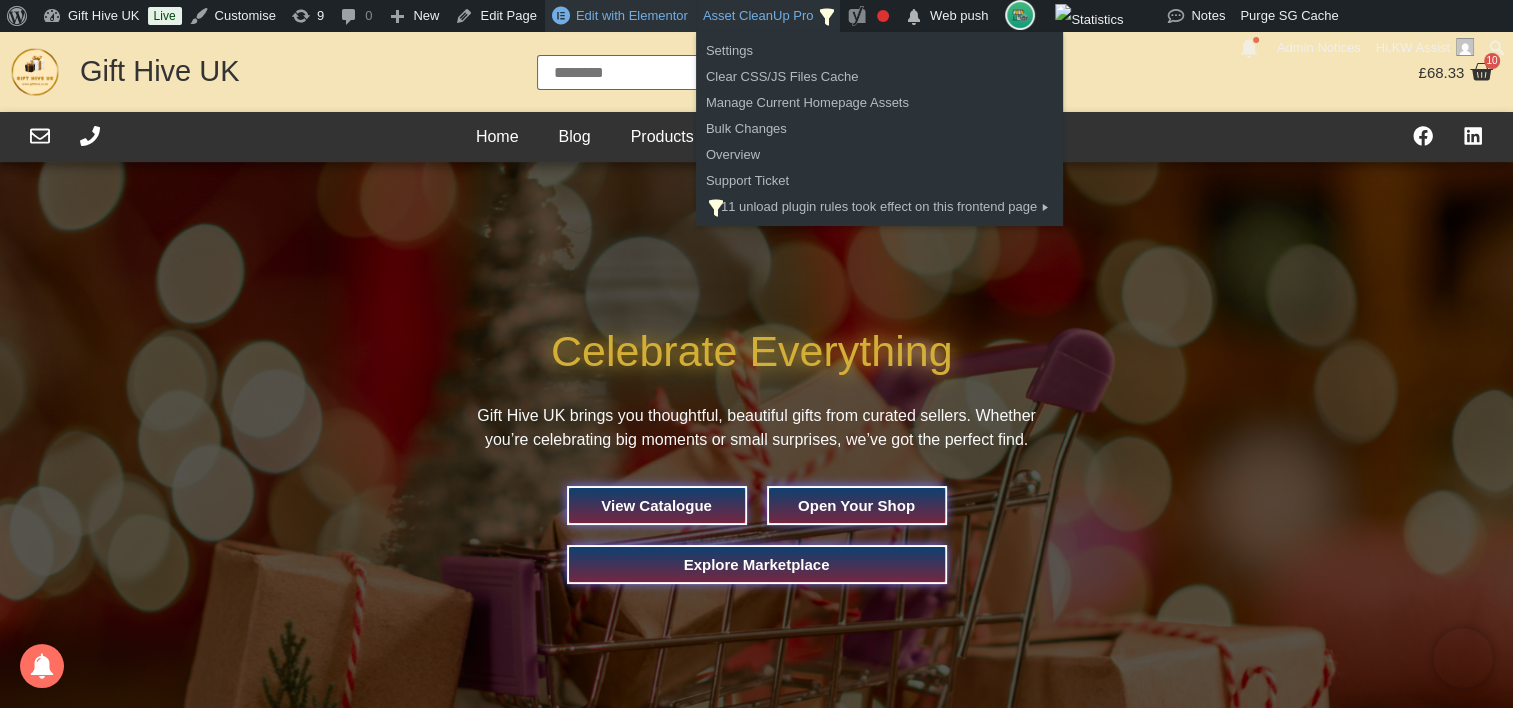 click on "Edit with Elementor" at bounding box center (632, 15) 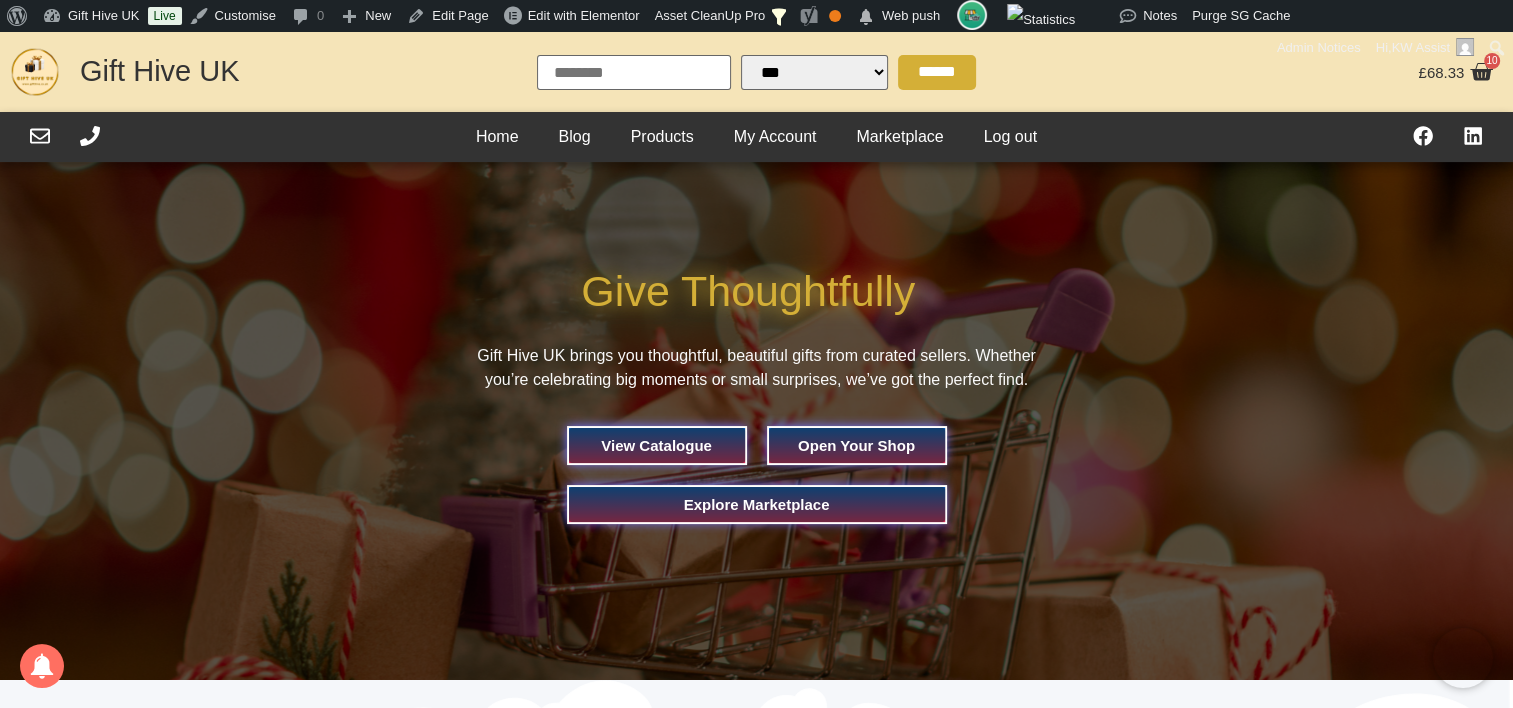 scroll, scrollTop: 0, scrollLeft: 0, axis: both 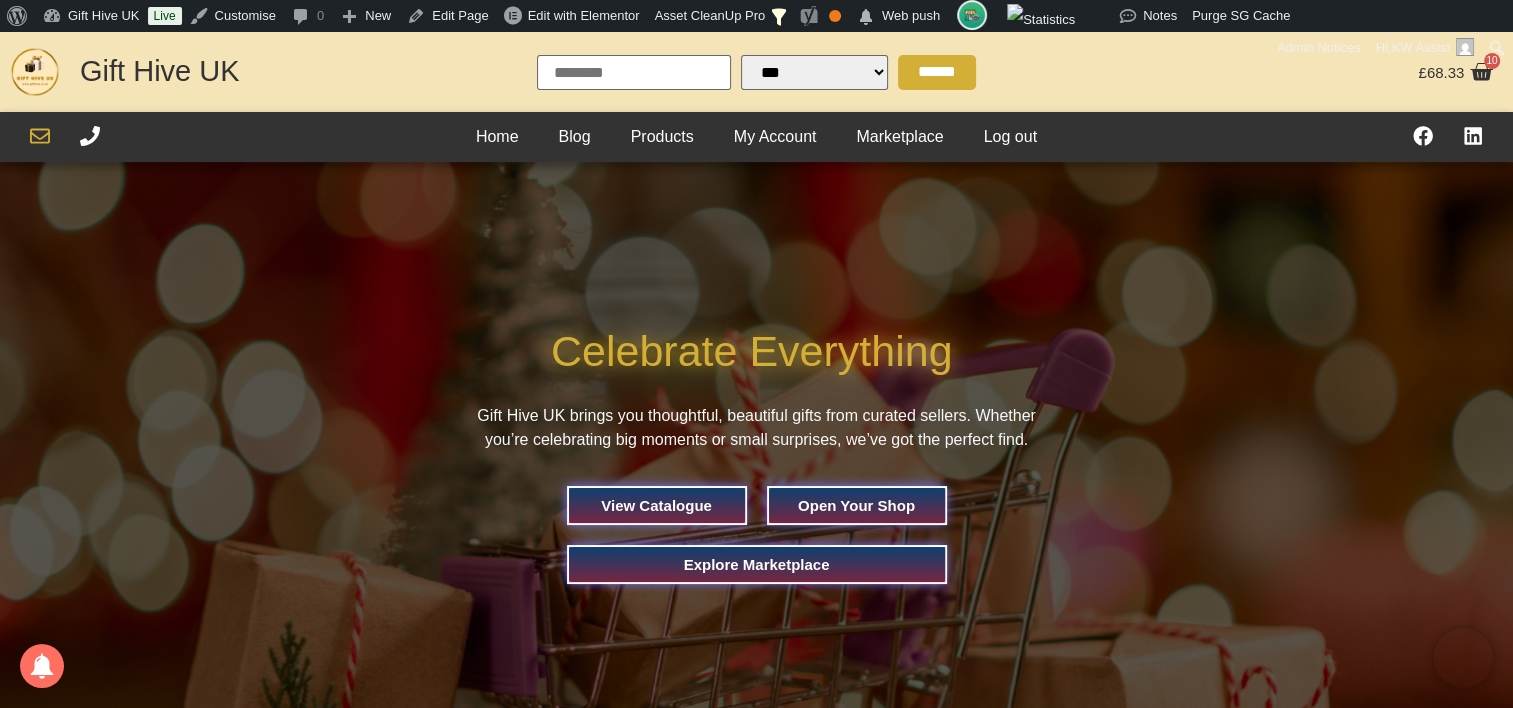 click 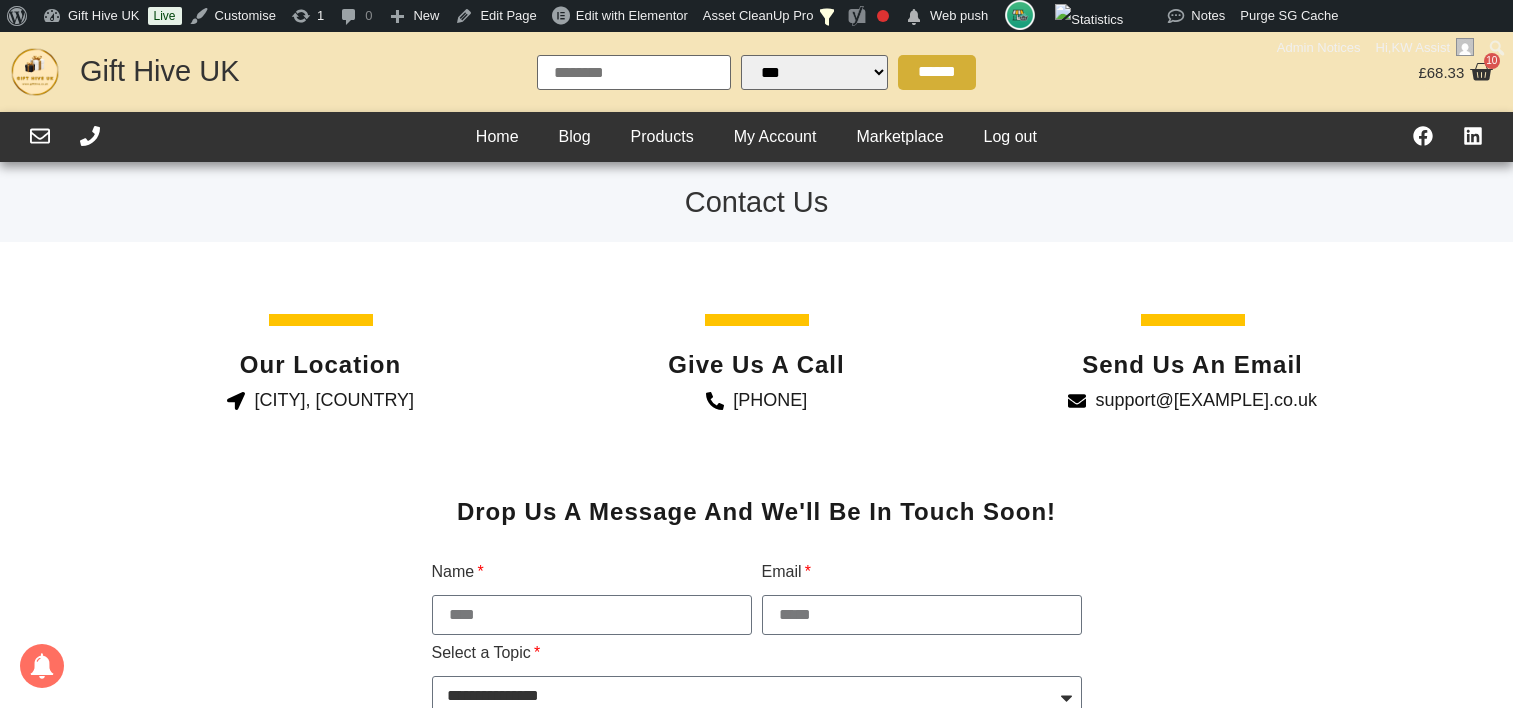 scroll, scrollTop: 0, scrollLeft: 0, axis: both 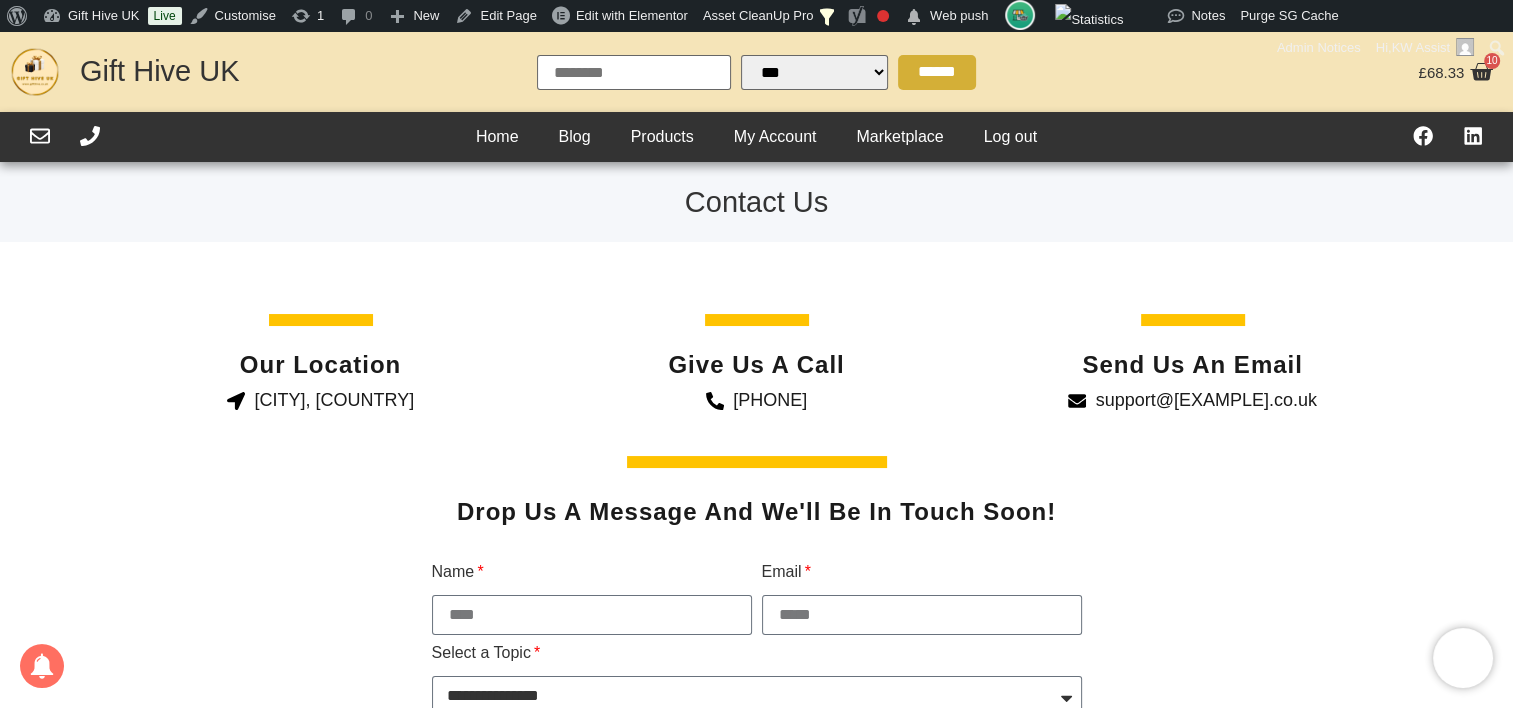 select 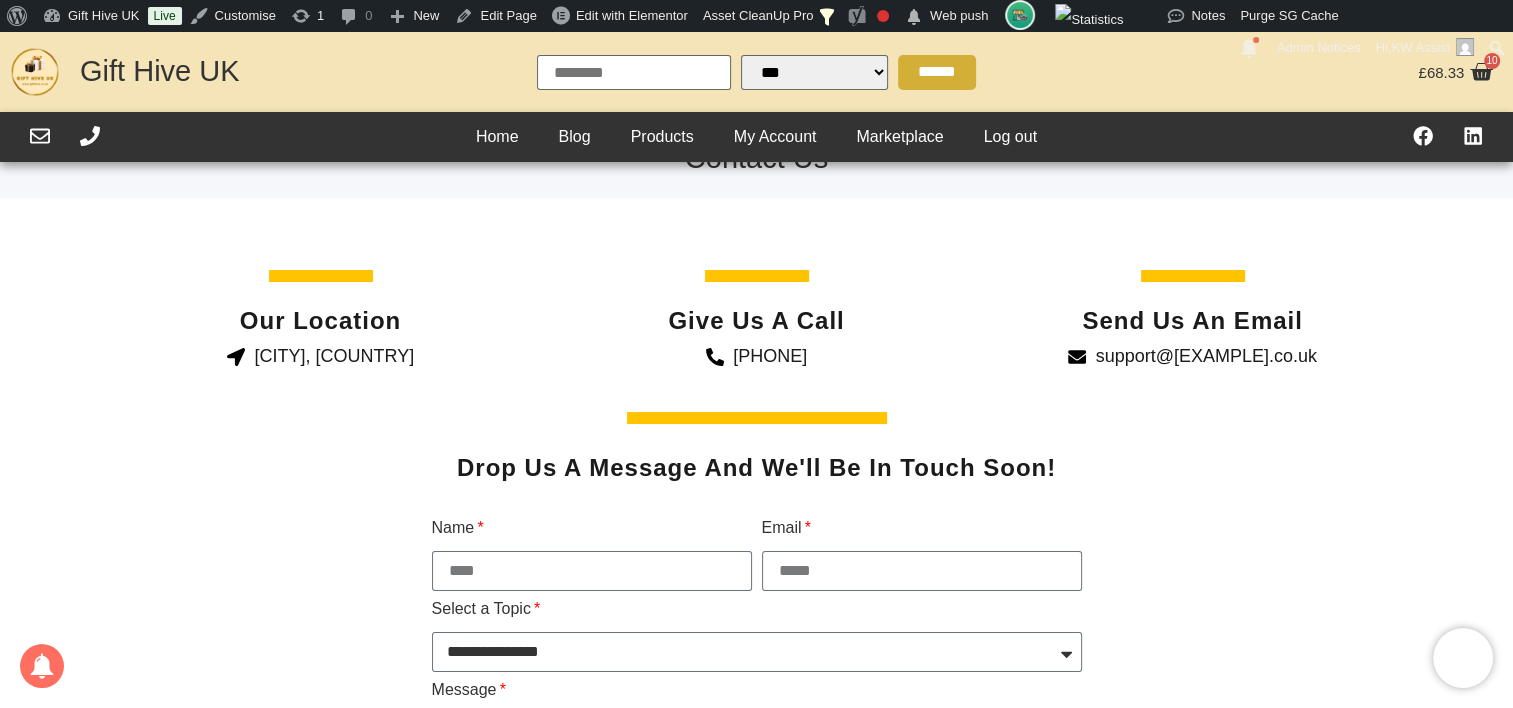 scroll, scrollTop: 0, scrollLeft: 0, axis: both 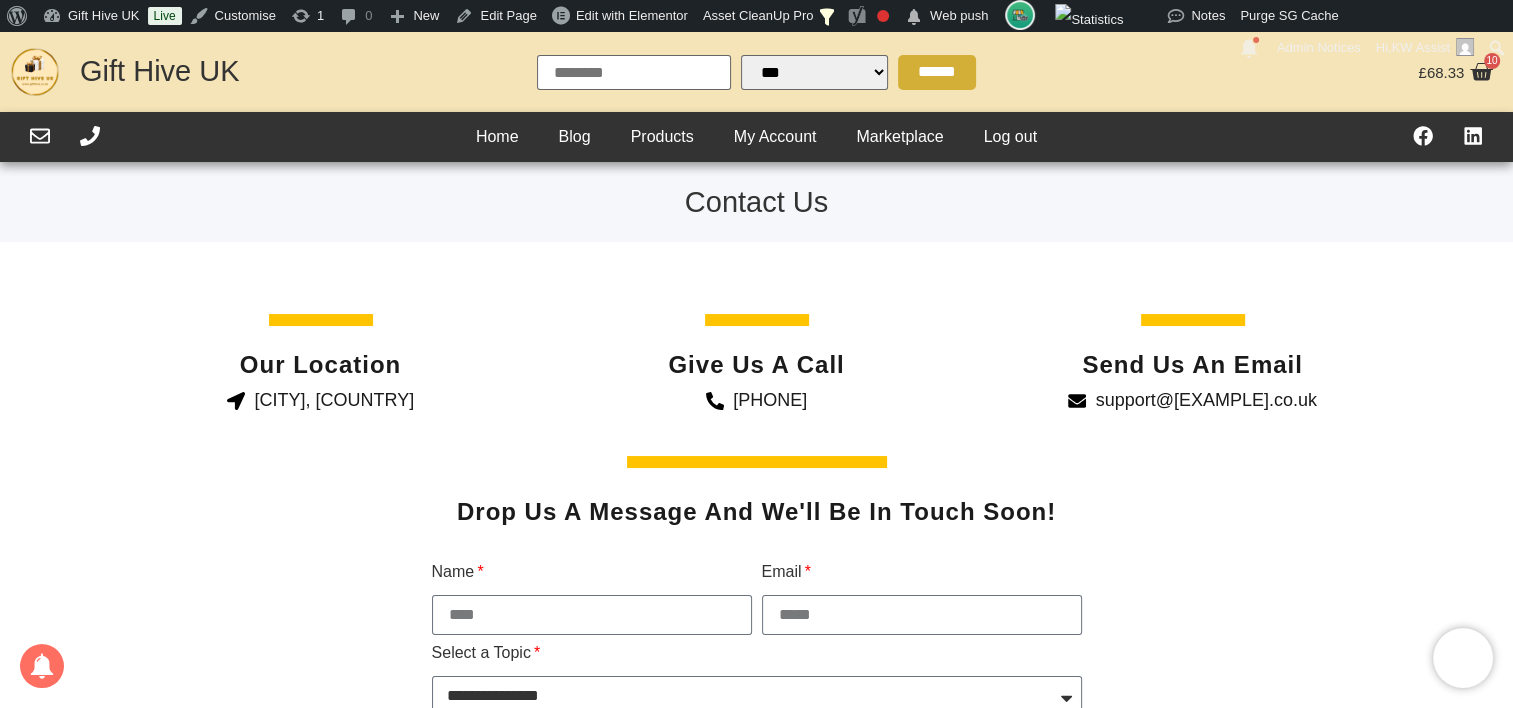 click on "Home
Blog
Products
My Account
Marketplace
Log out
Home
Blog
Products
My Account
Marketplace
Log out" at bounding box center [756, 137] 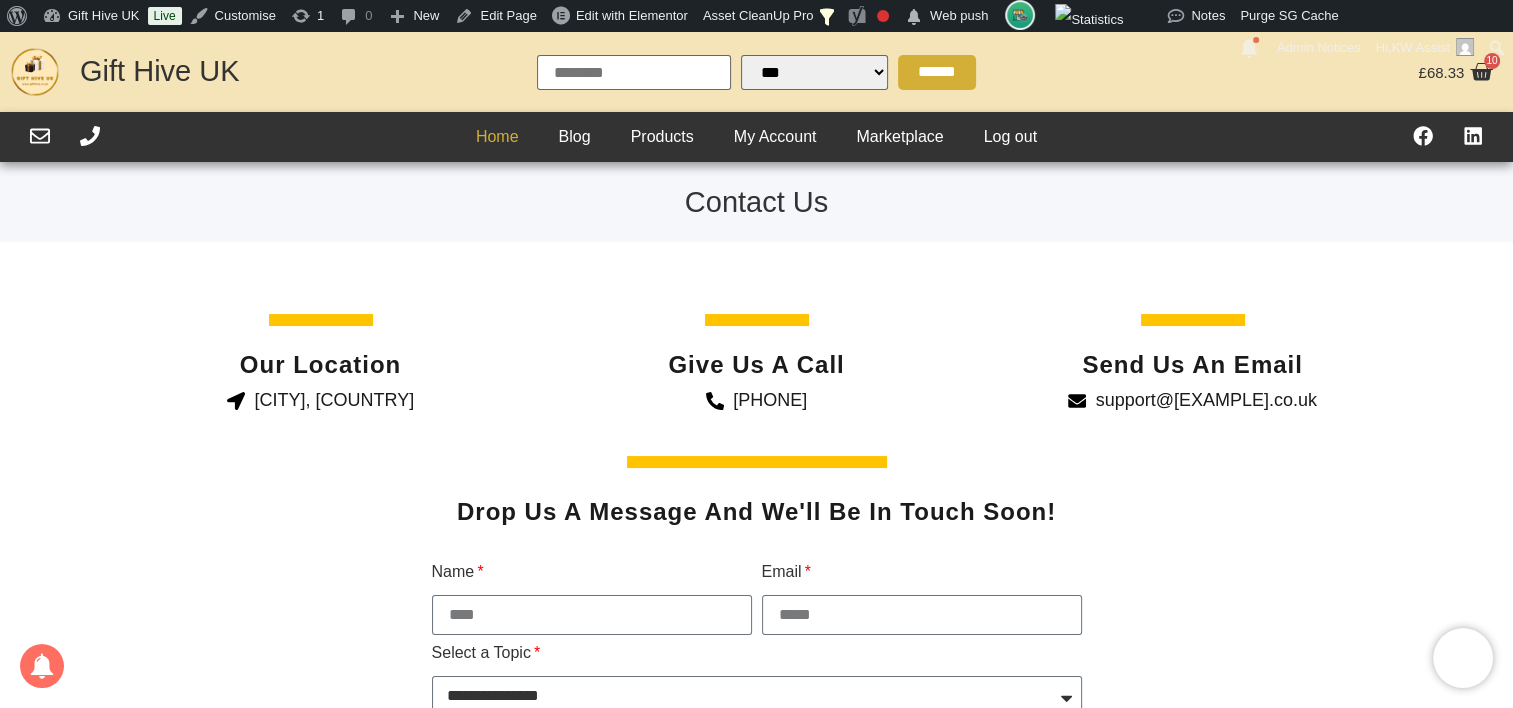 click on "Home" 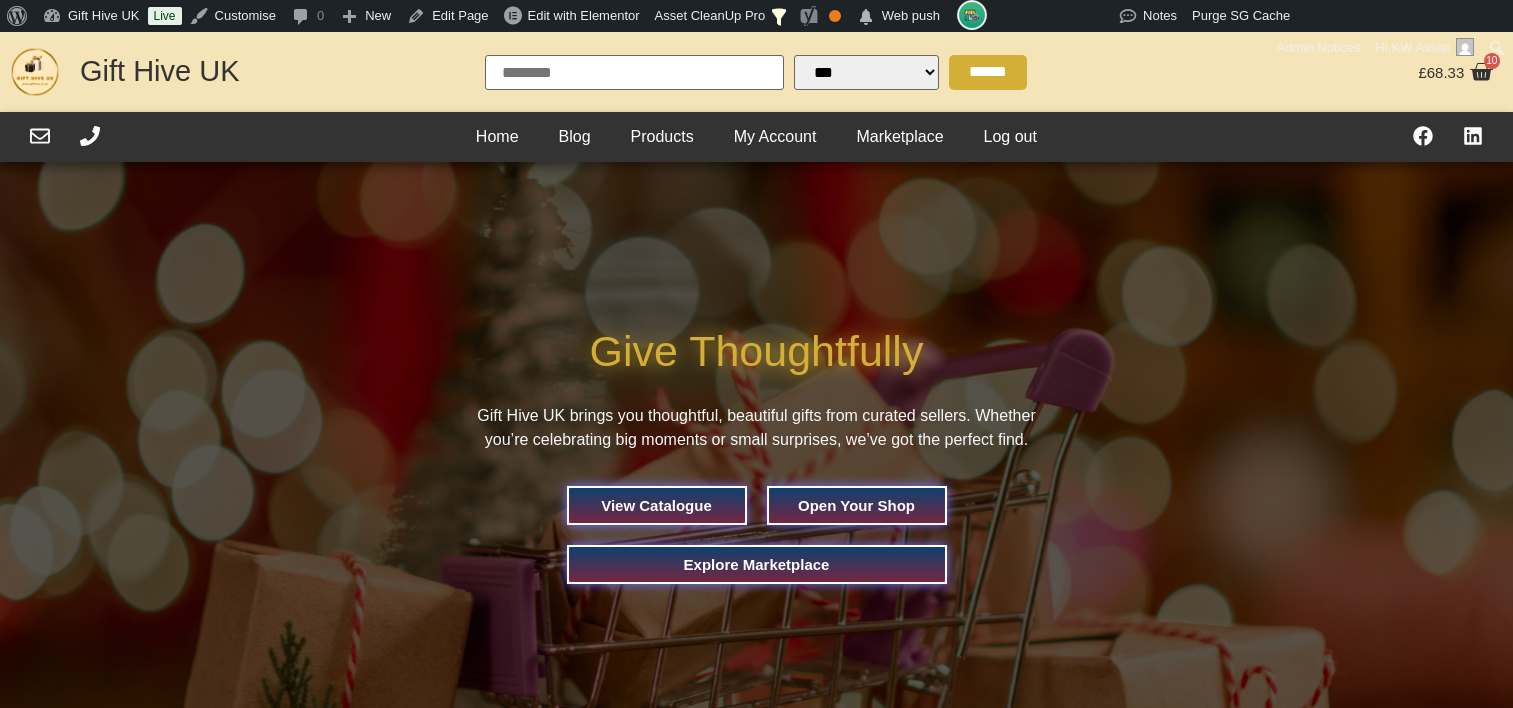 scroll, scrollTop: 0, scrollLeft: 0, axis: both 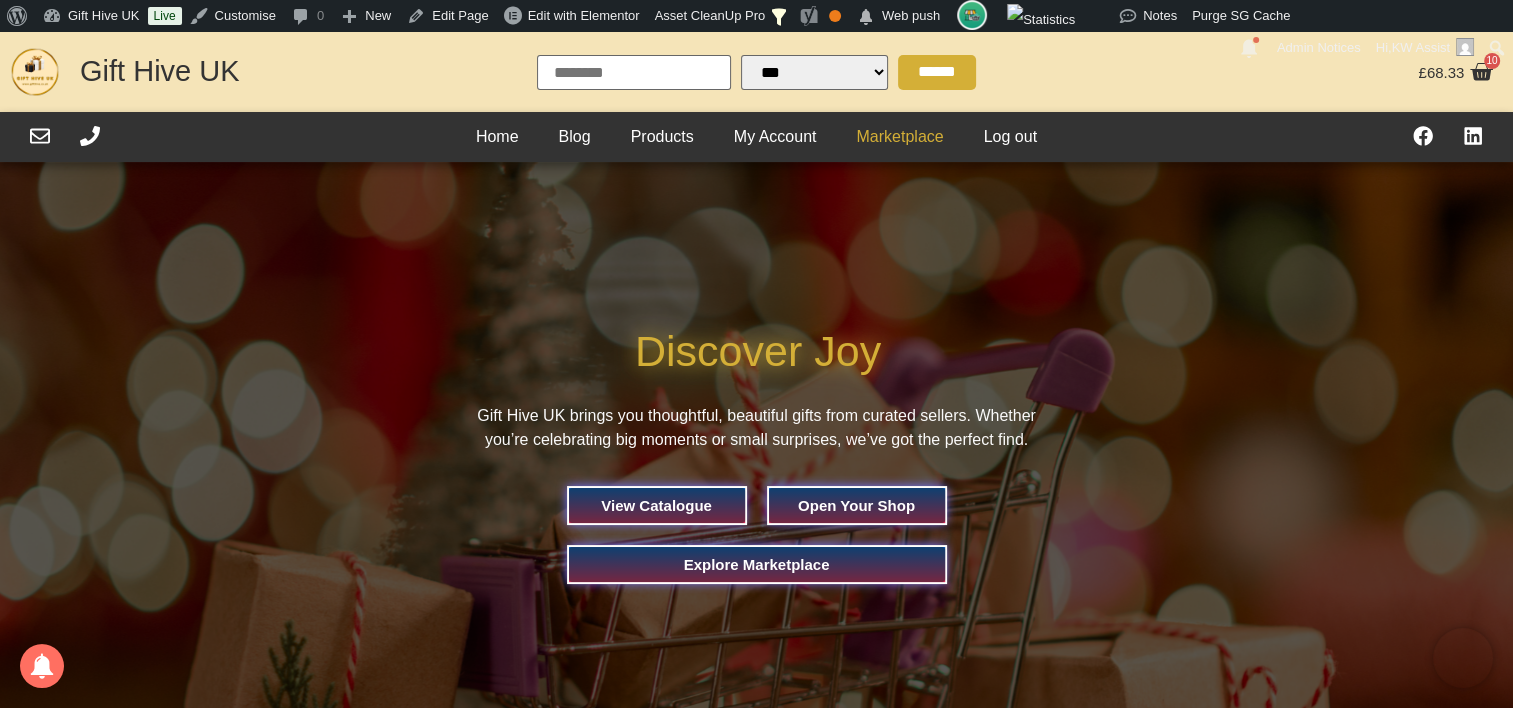 click on "Marketplace" 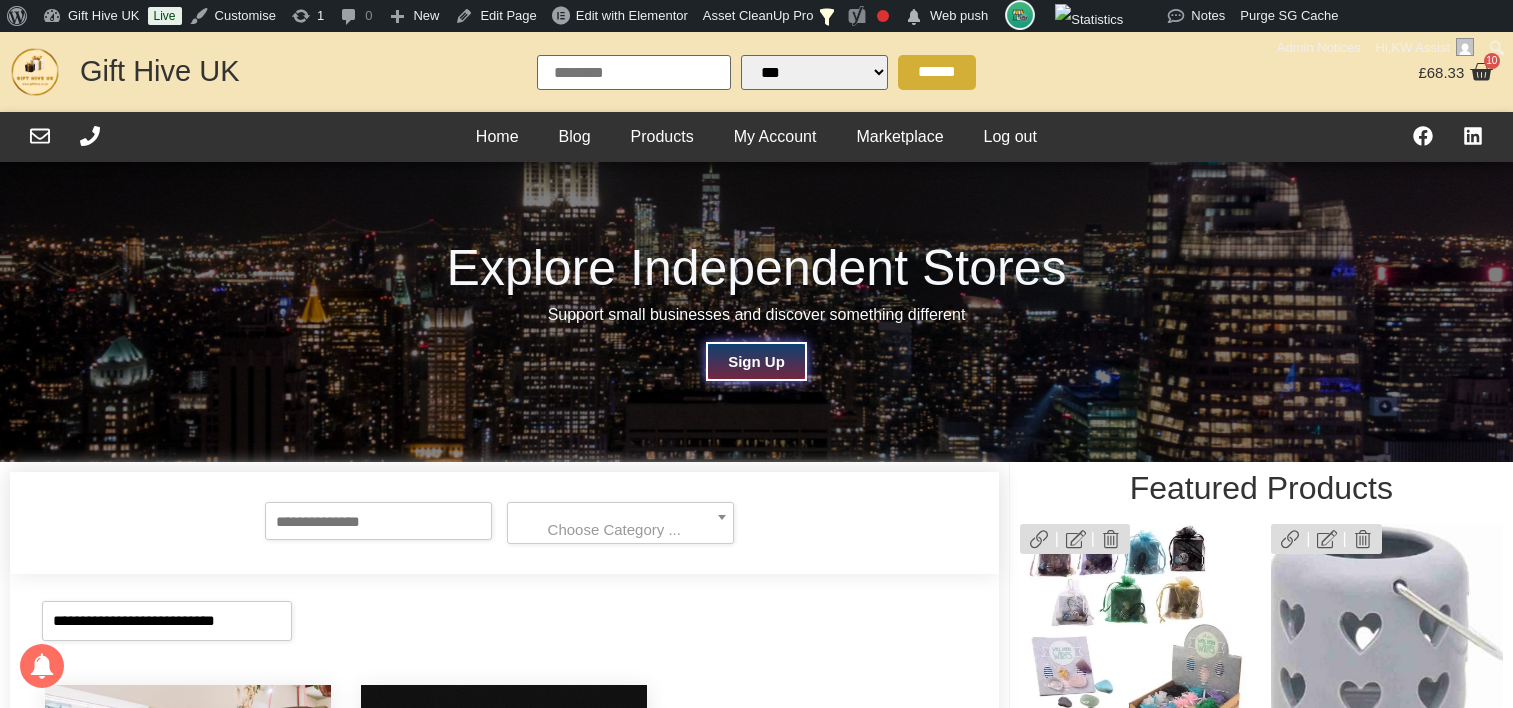 scroll, scrollTop: 0, scrollLeft: 0, axis: both 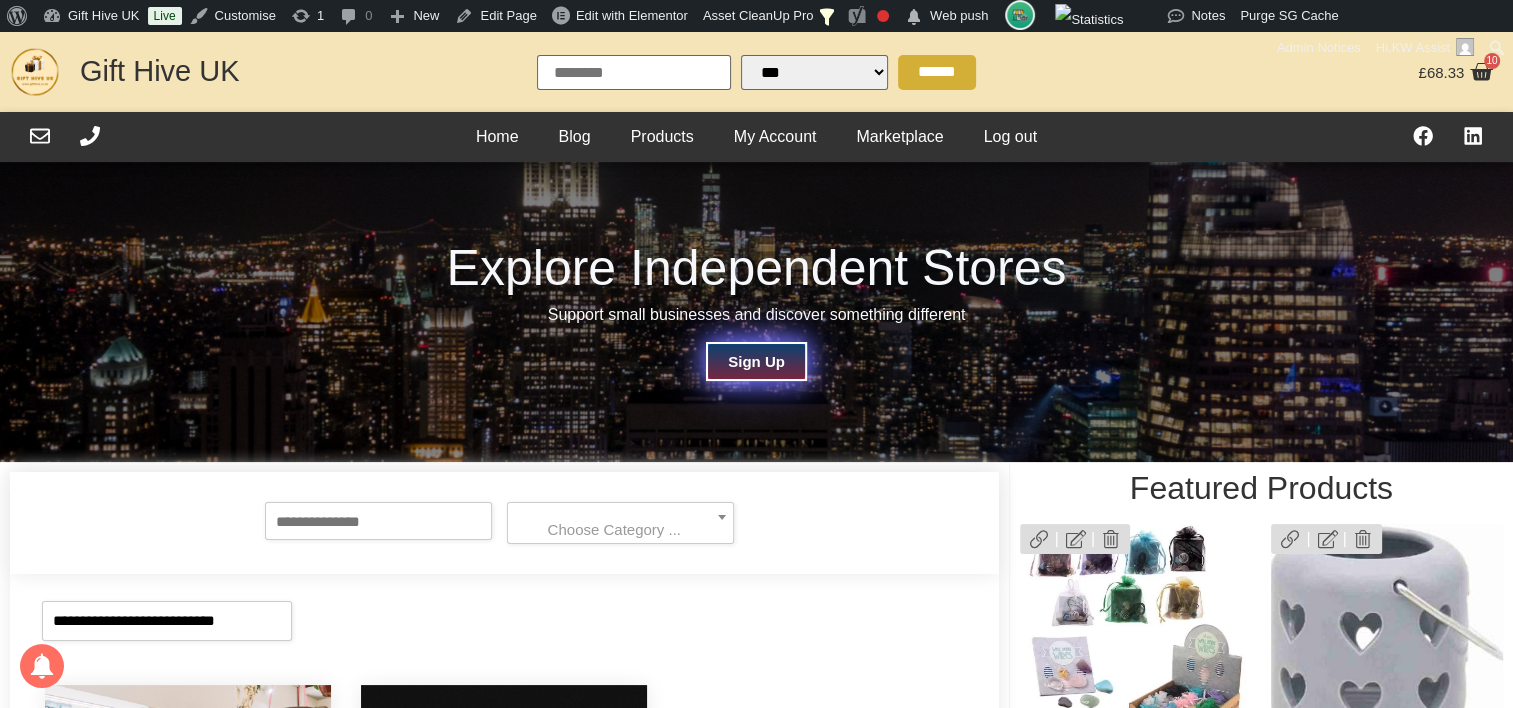 select 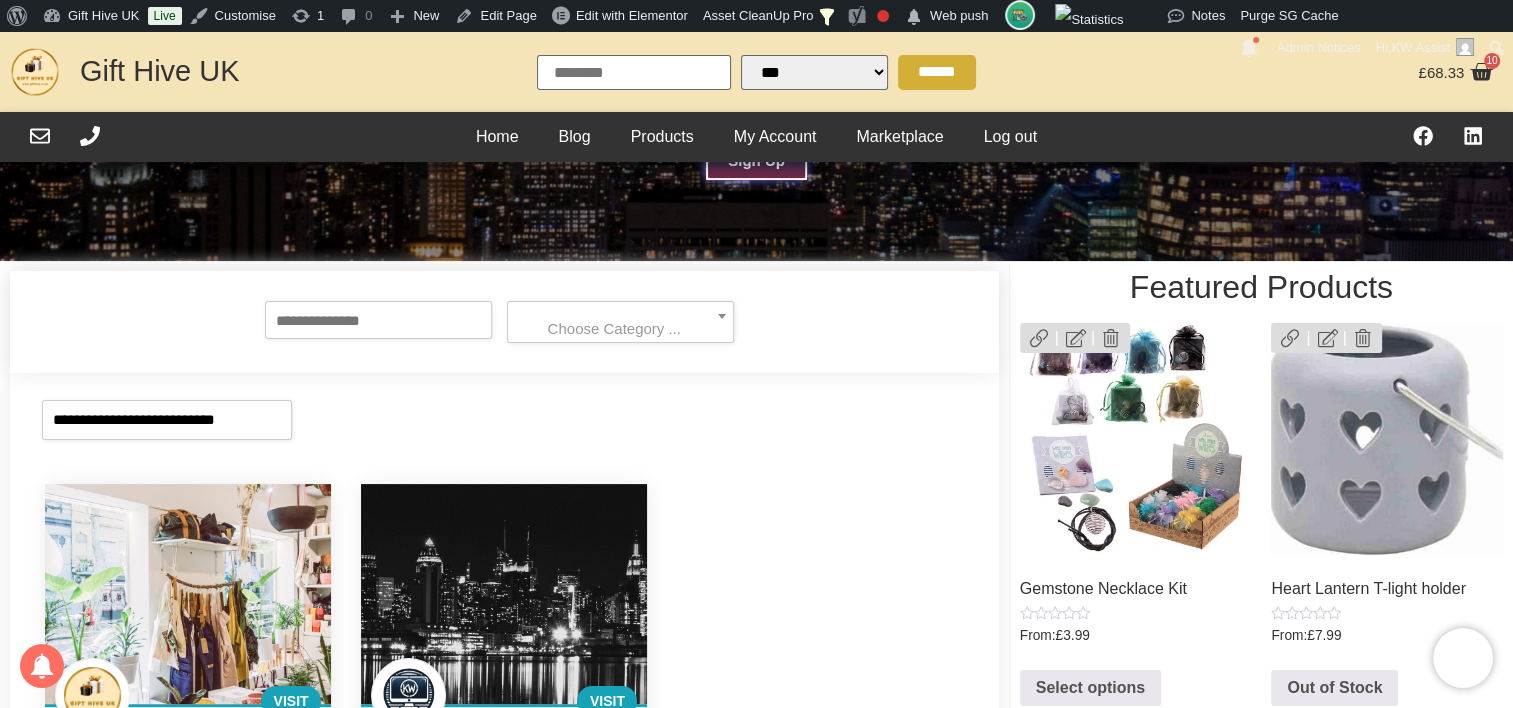 scroll, scrollTop: 200, scrollLeft: 0, axis: vertical 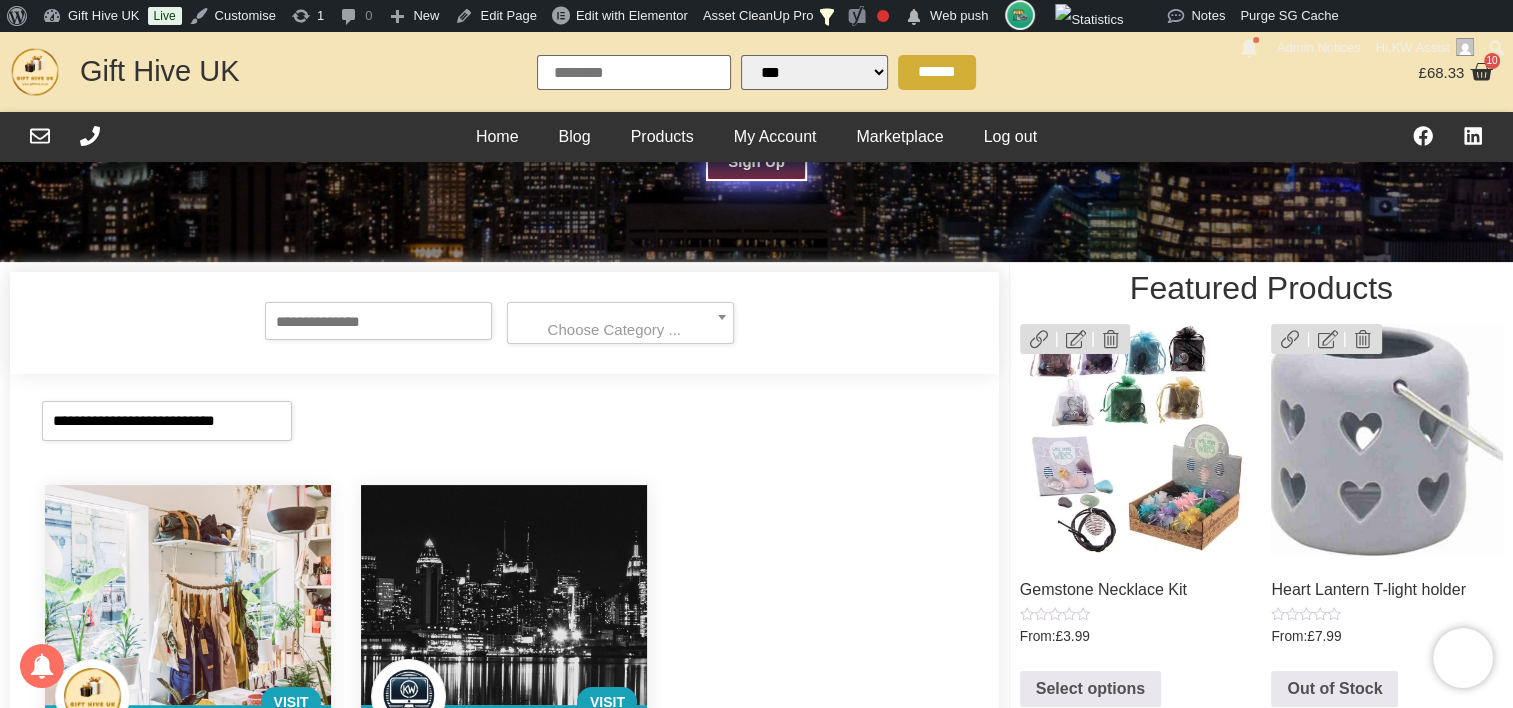 click on "Sign Up" at bounding box center [756, 161] 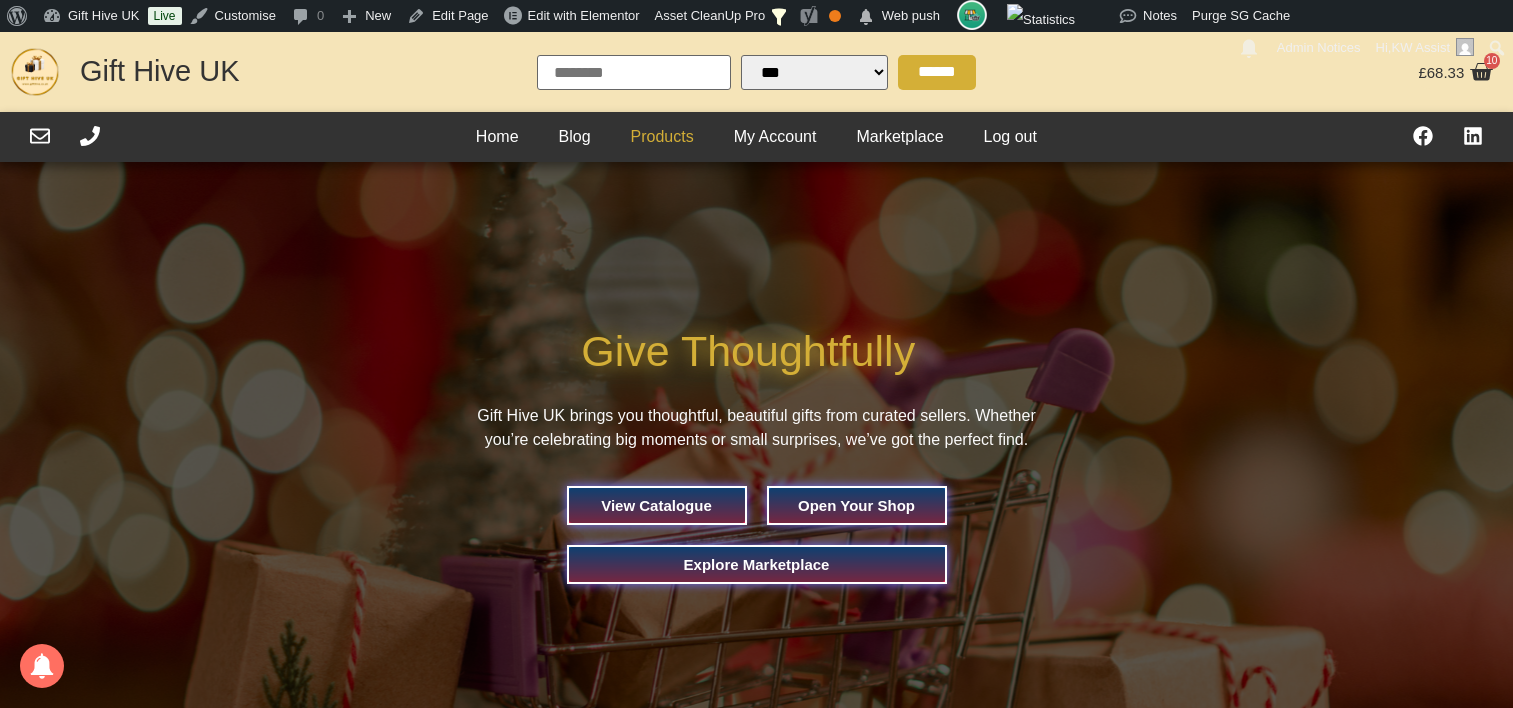 scroll, scrollTop: 0, scrollLeft: 0, axis: both 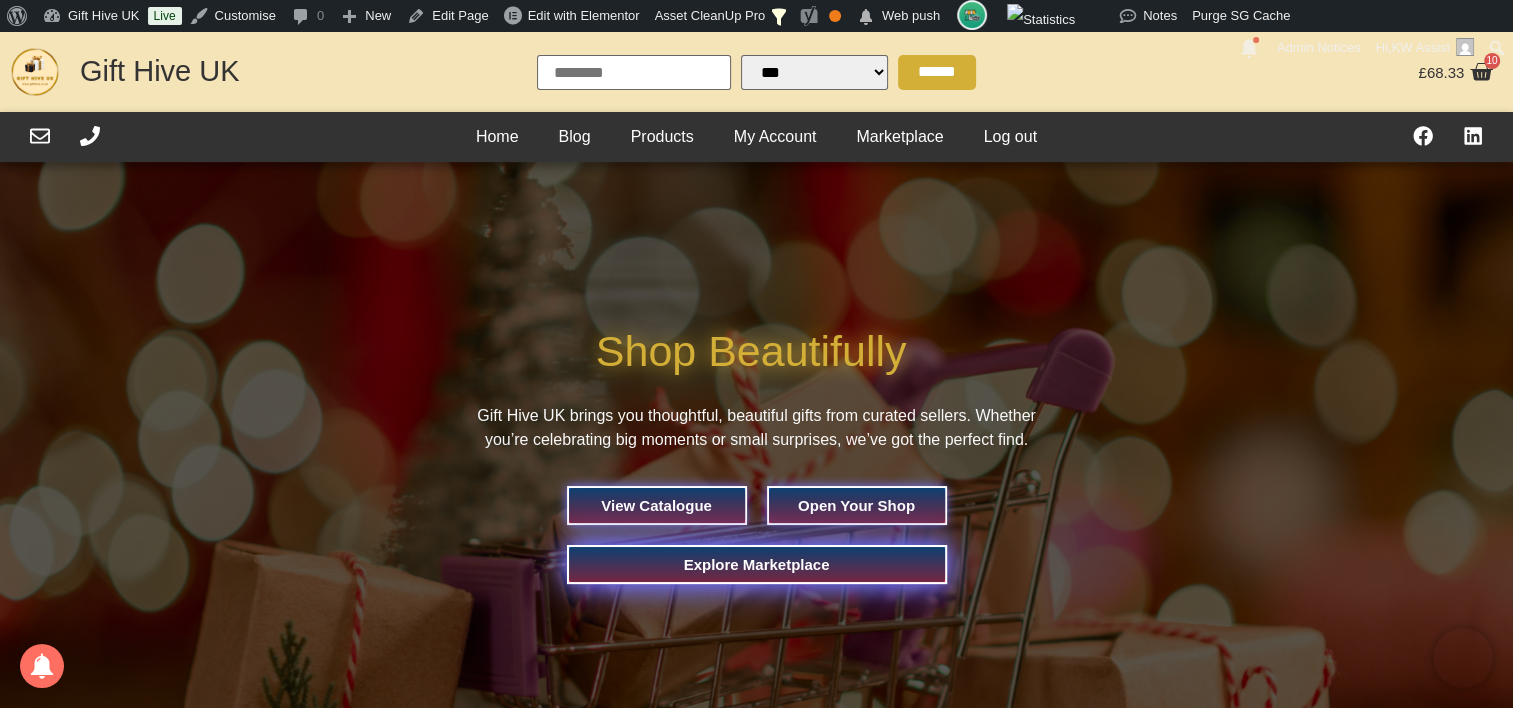 click on "Explore Marketplace" at bounding box center [757, 564] 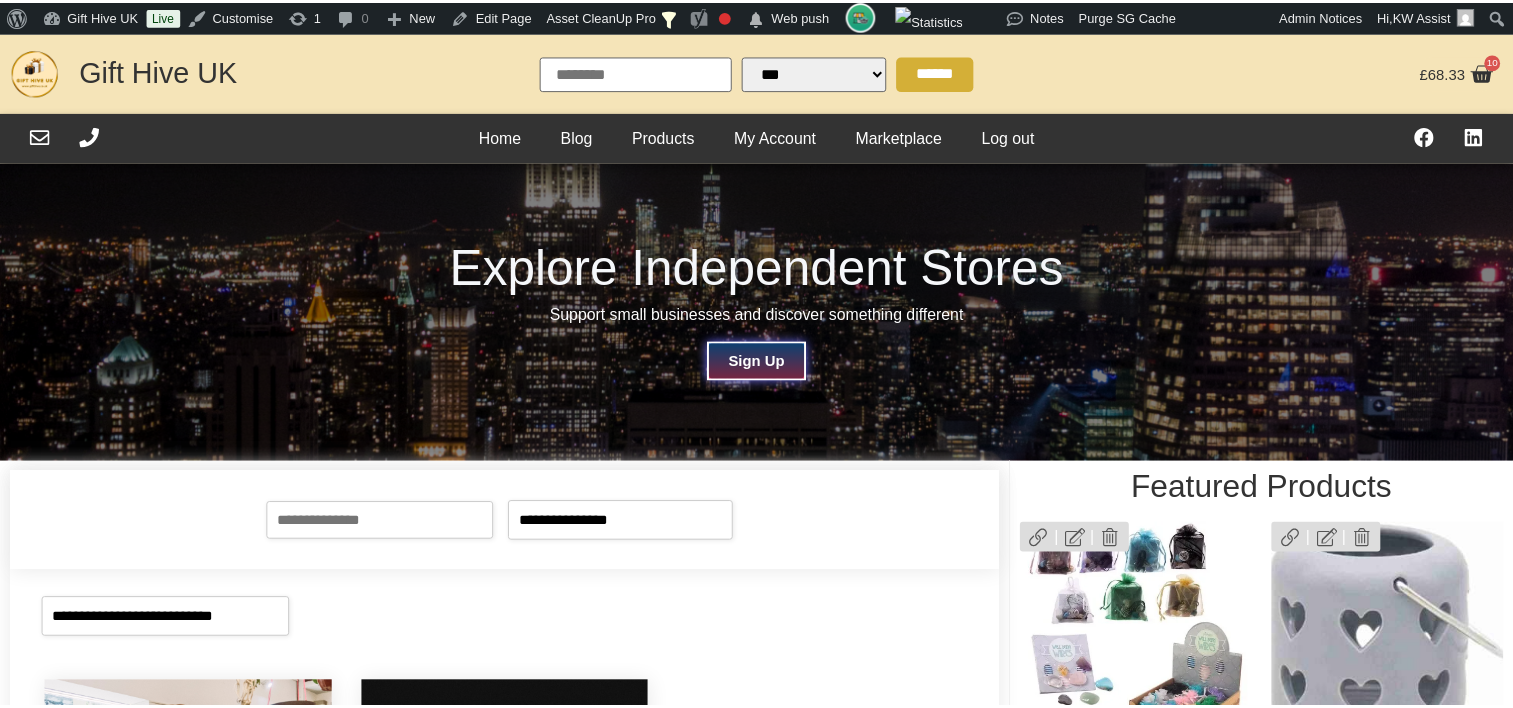 scroll, scrollTop: 0, scrollLeft: 0, axis: both 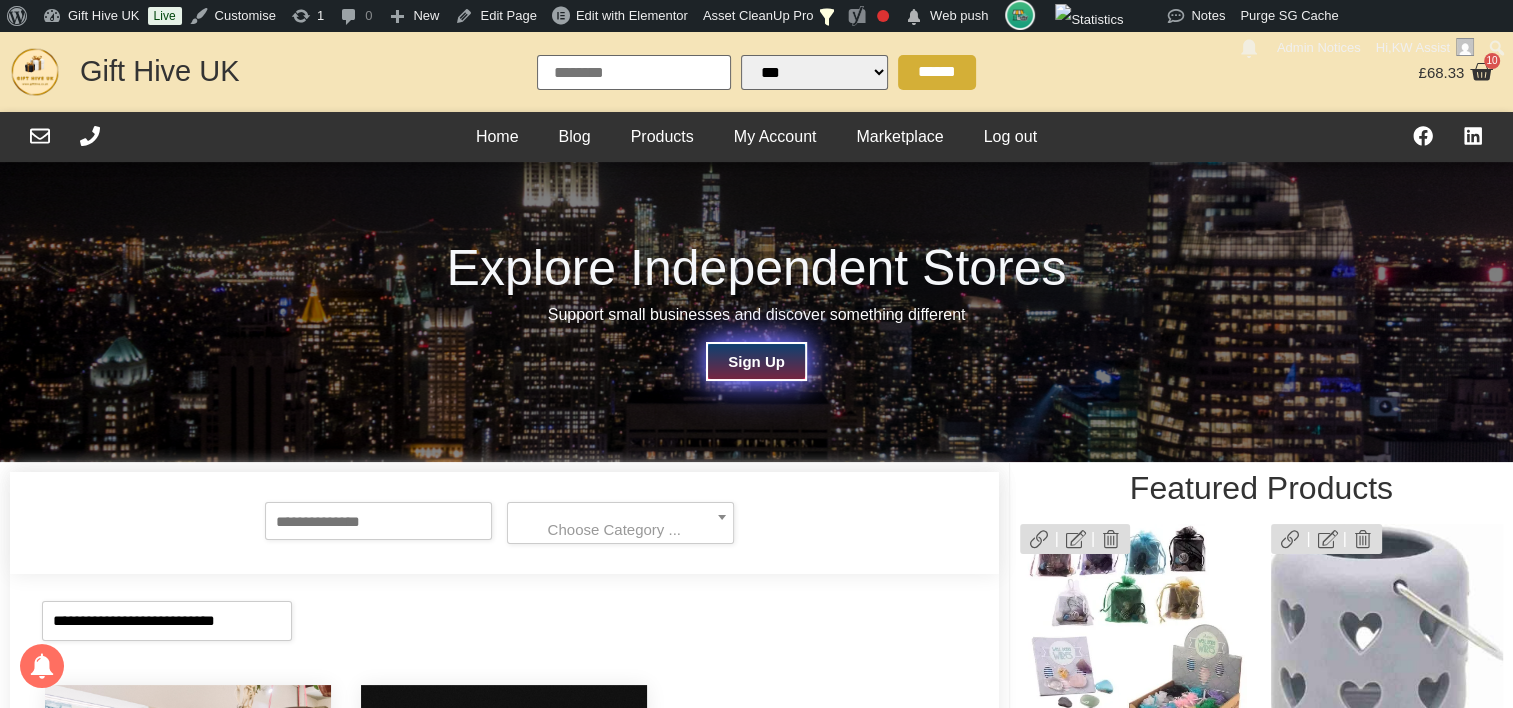 click on "Sign Up" at bounding box center [756, 361] 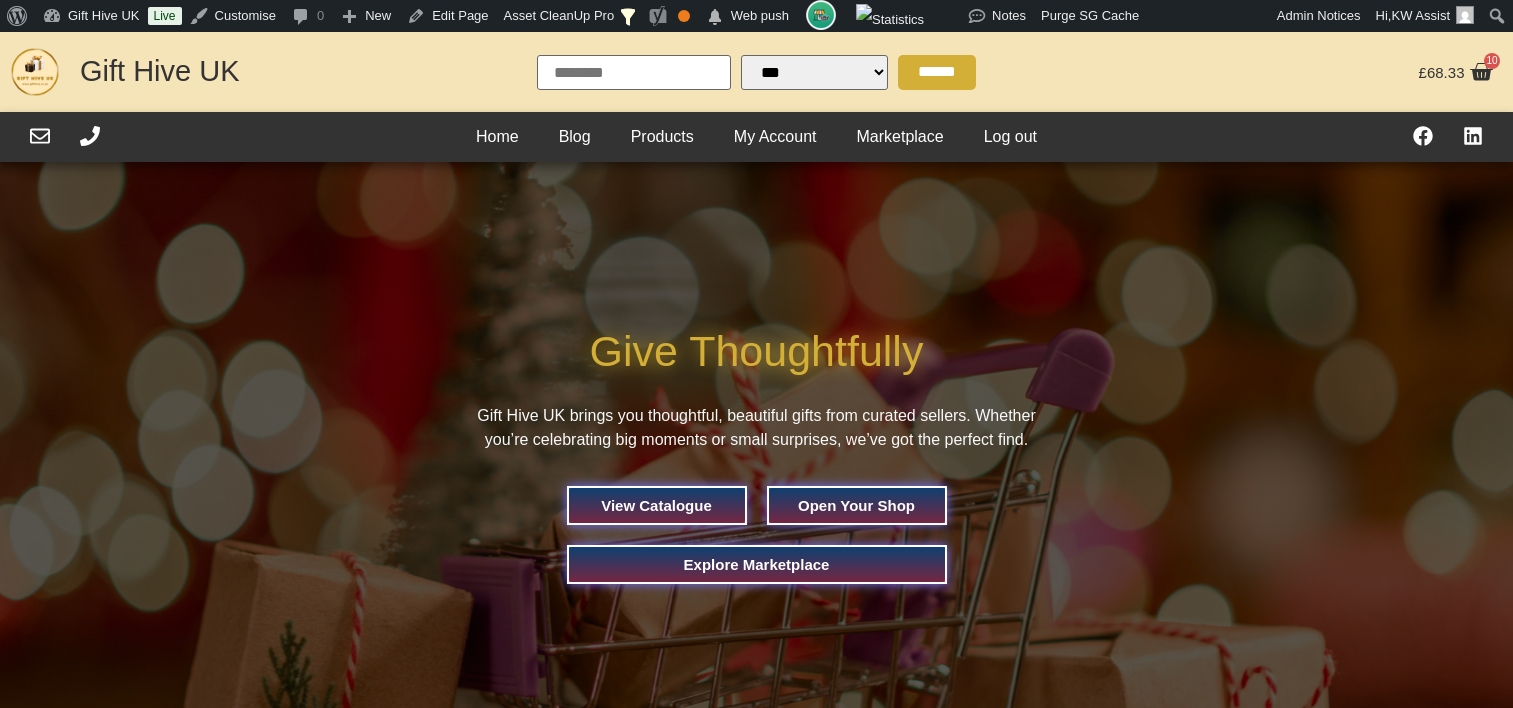 scroll, scrollTop: 0, scrollLeft: 0, axis: both 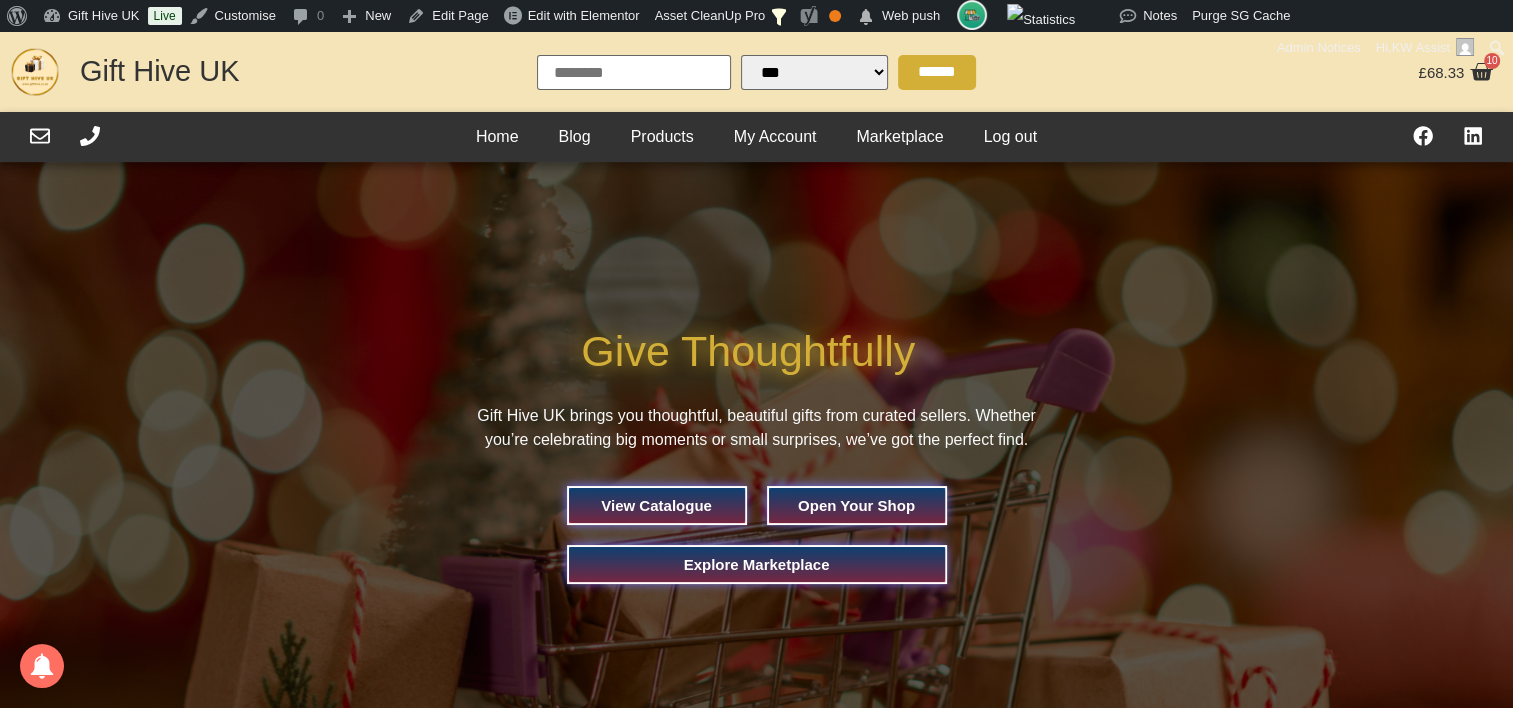 select 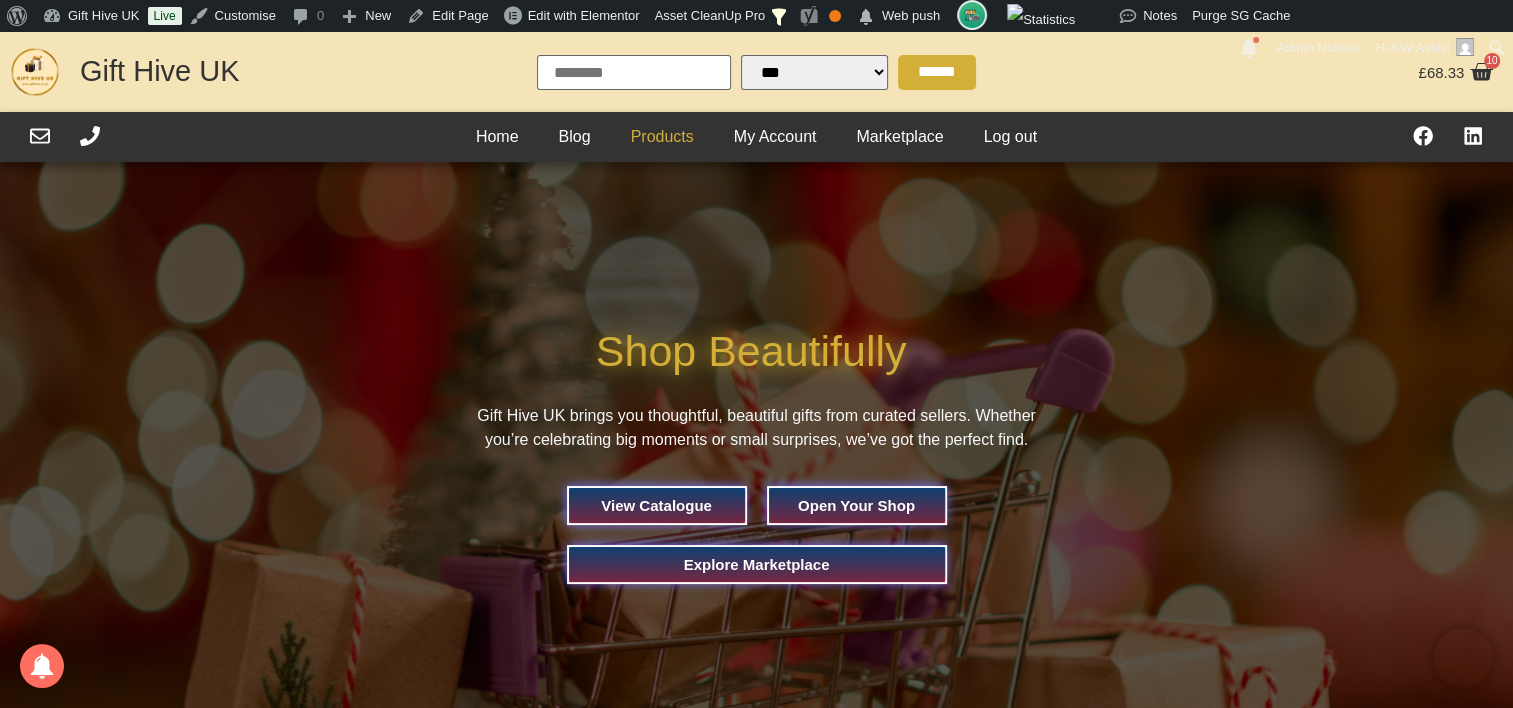 click on "Products" 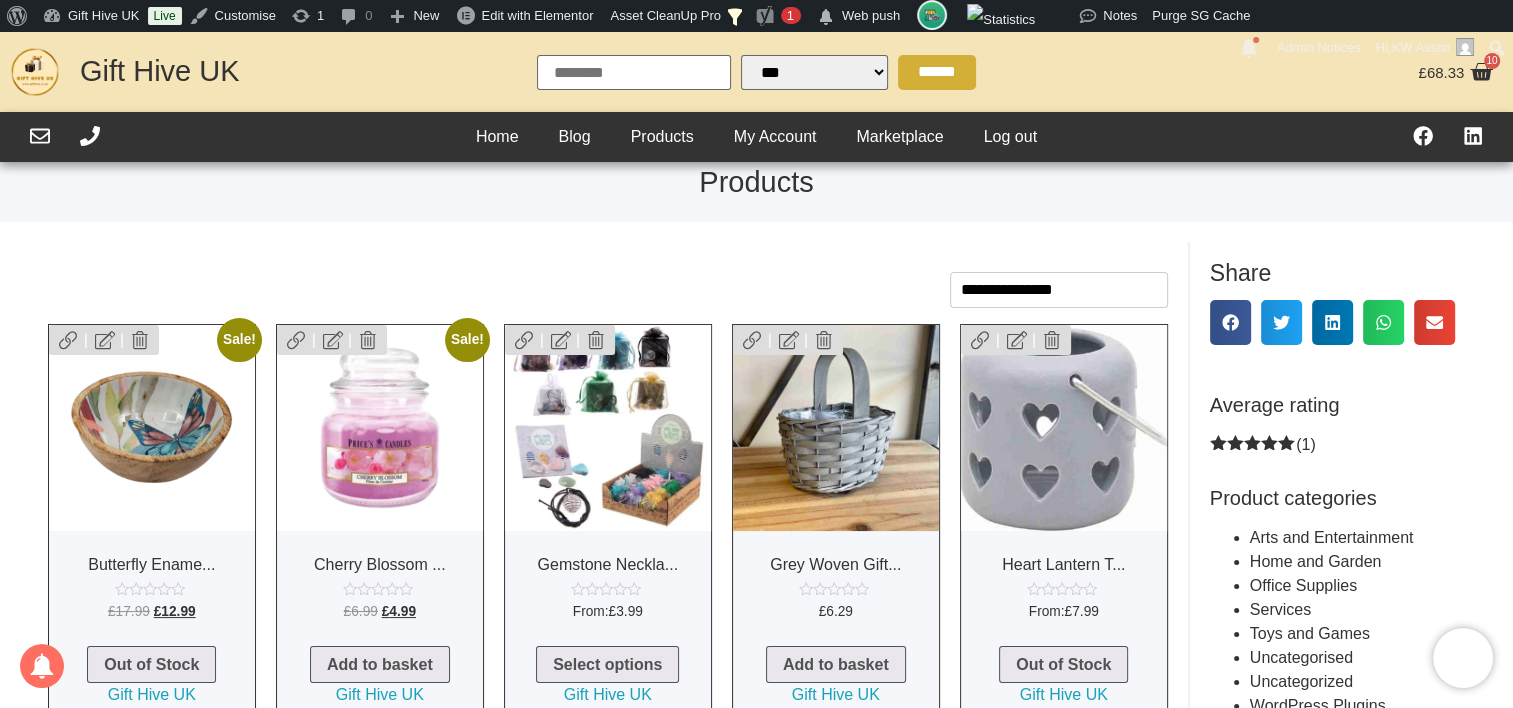 scroll, scrollTop: 0, scrollLeft: 0, axis: both 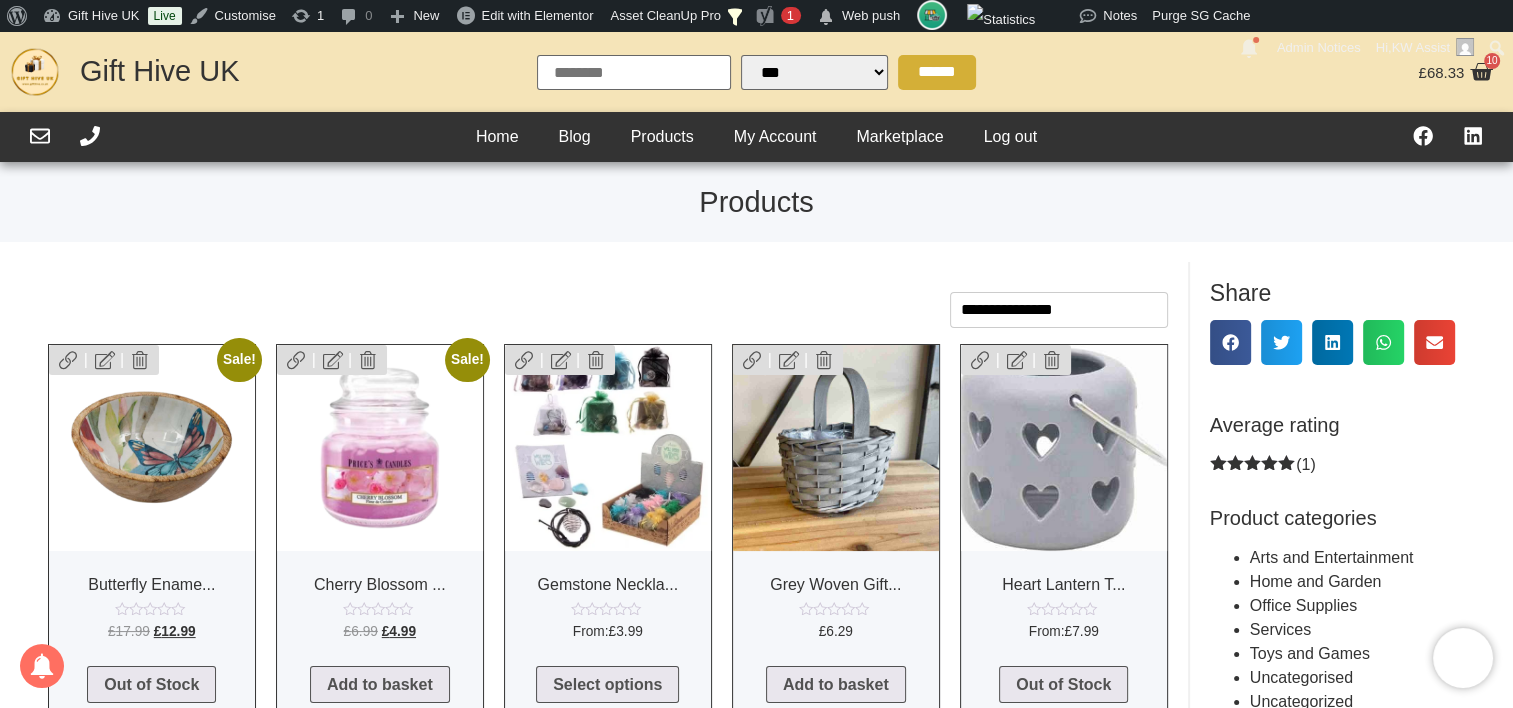 click on "**********" at bounding box center (608, 1239) 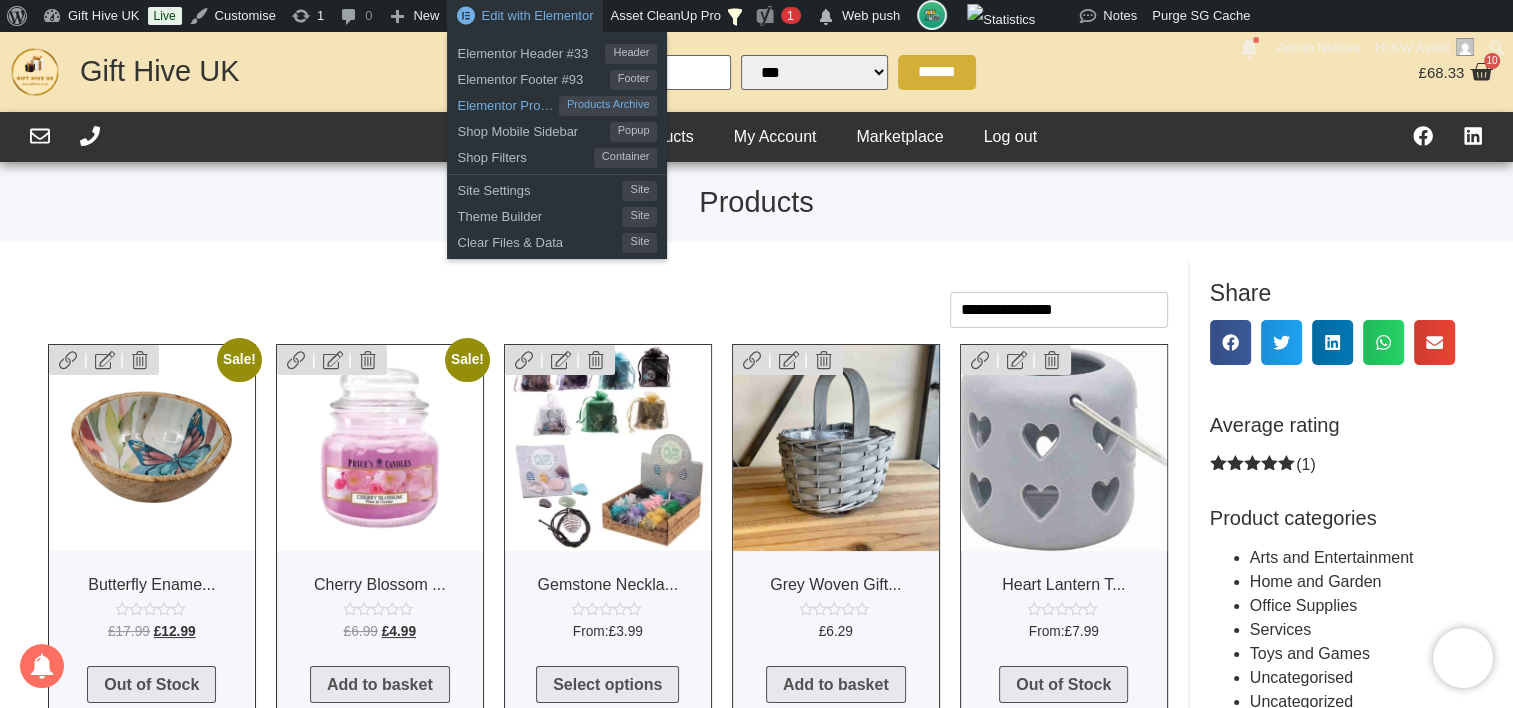 click on "Products Archive" at bounding box center (608, 106) 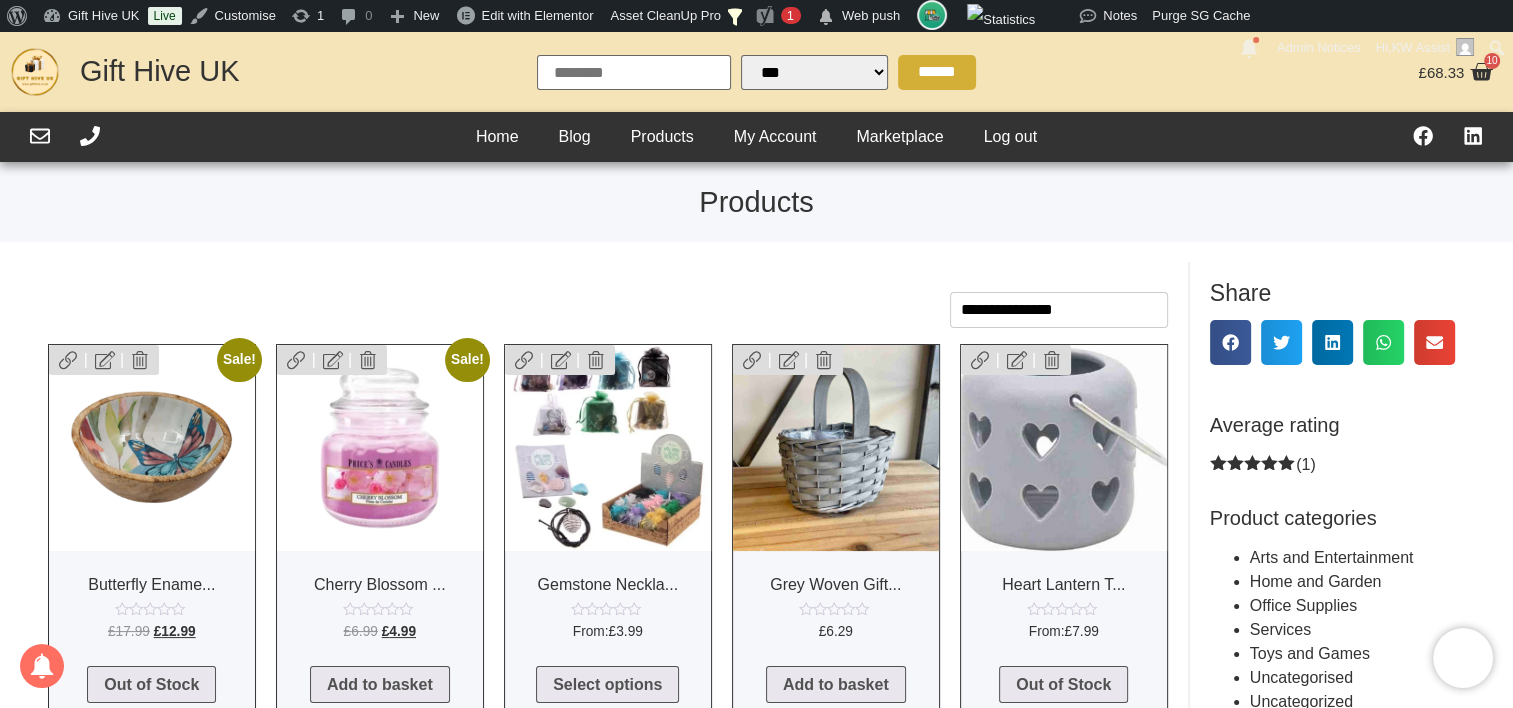 scroll, scrollTop: 0, scrollLeft: 0, axis: both 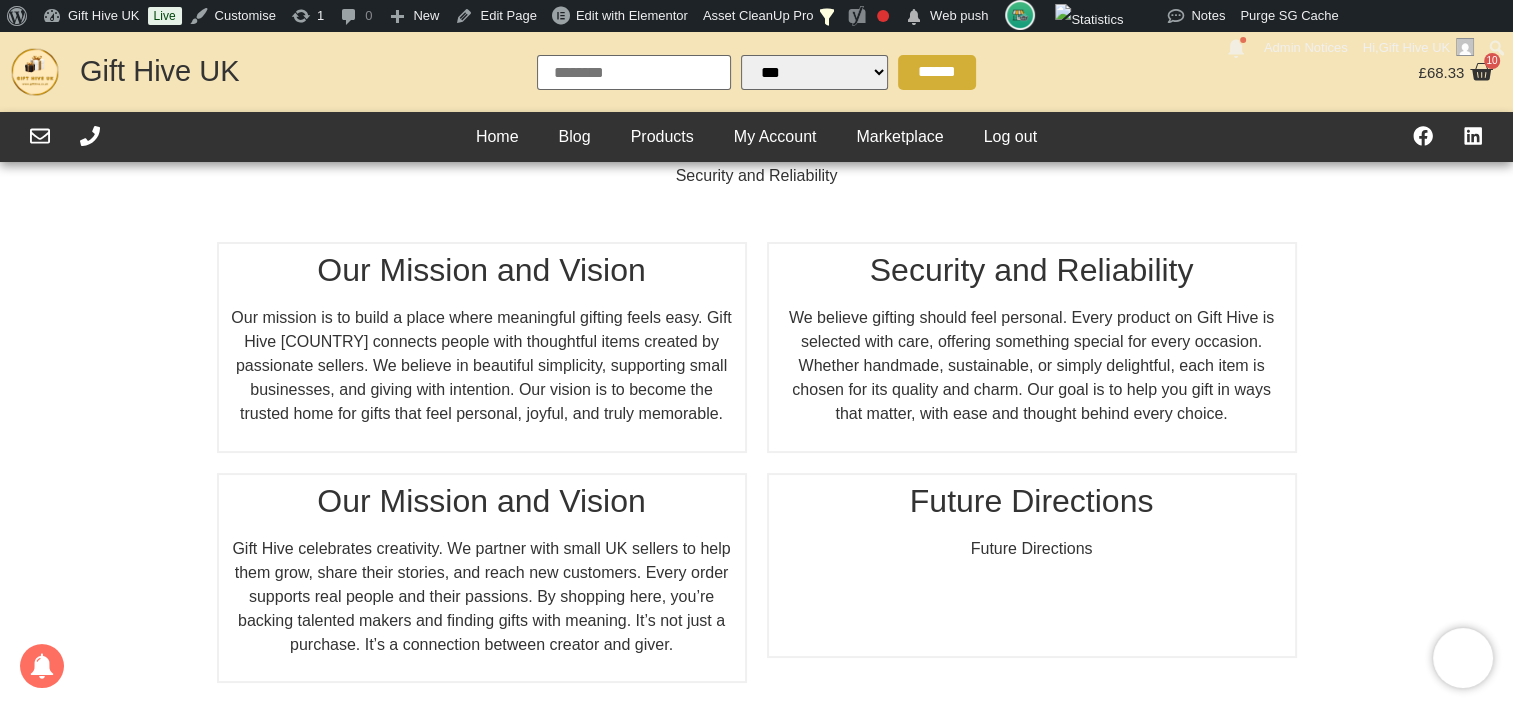 click on "Our Mission and Vision" at bounding box center (482, 270) 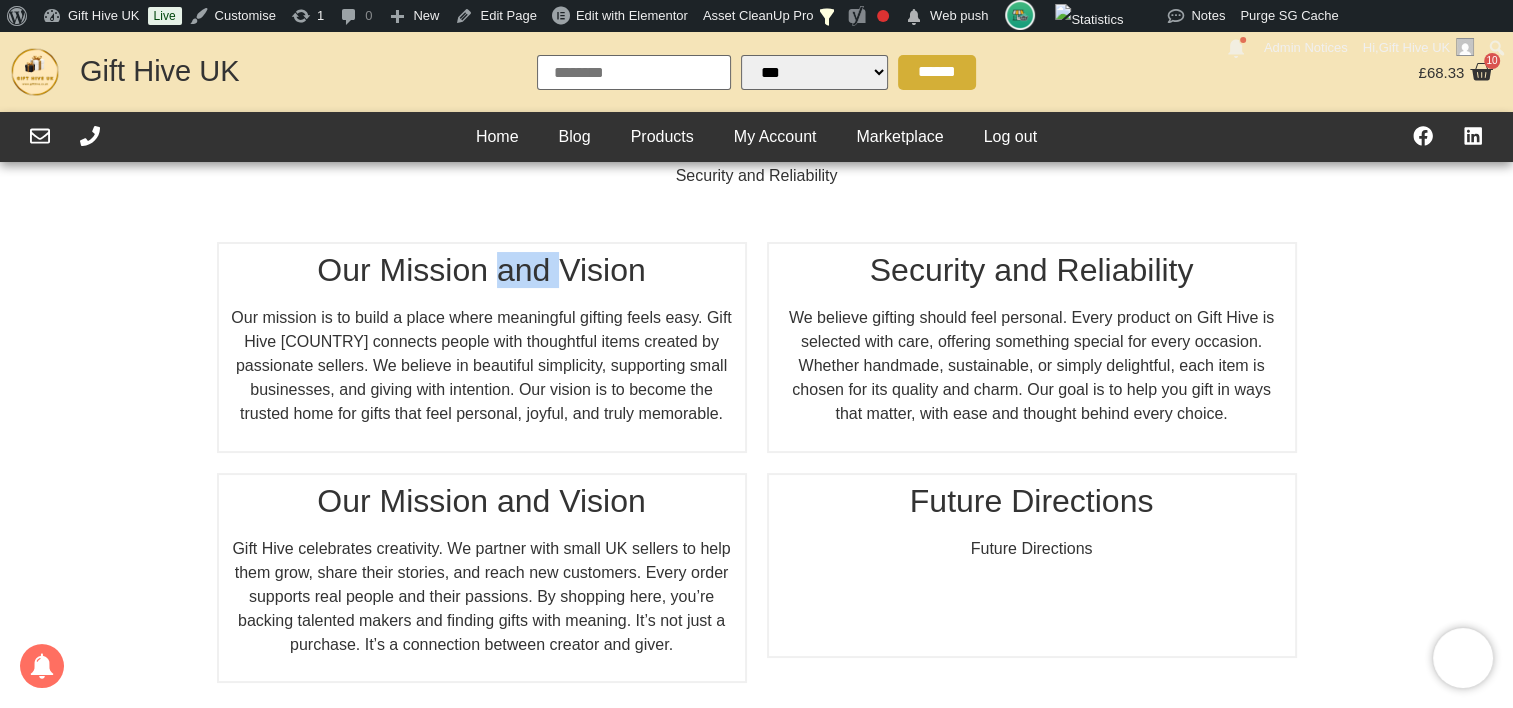 click on "Our Mission and Vision" at bounding box center (482, 270) 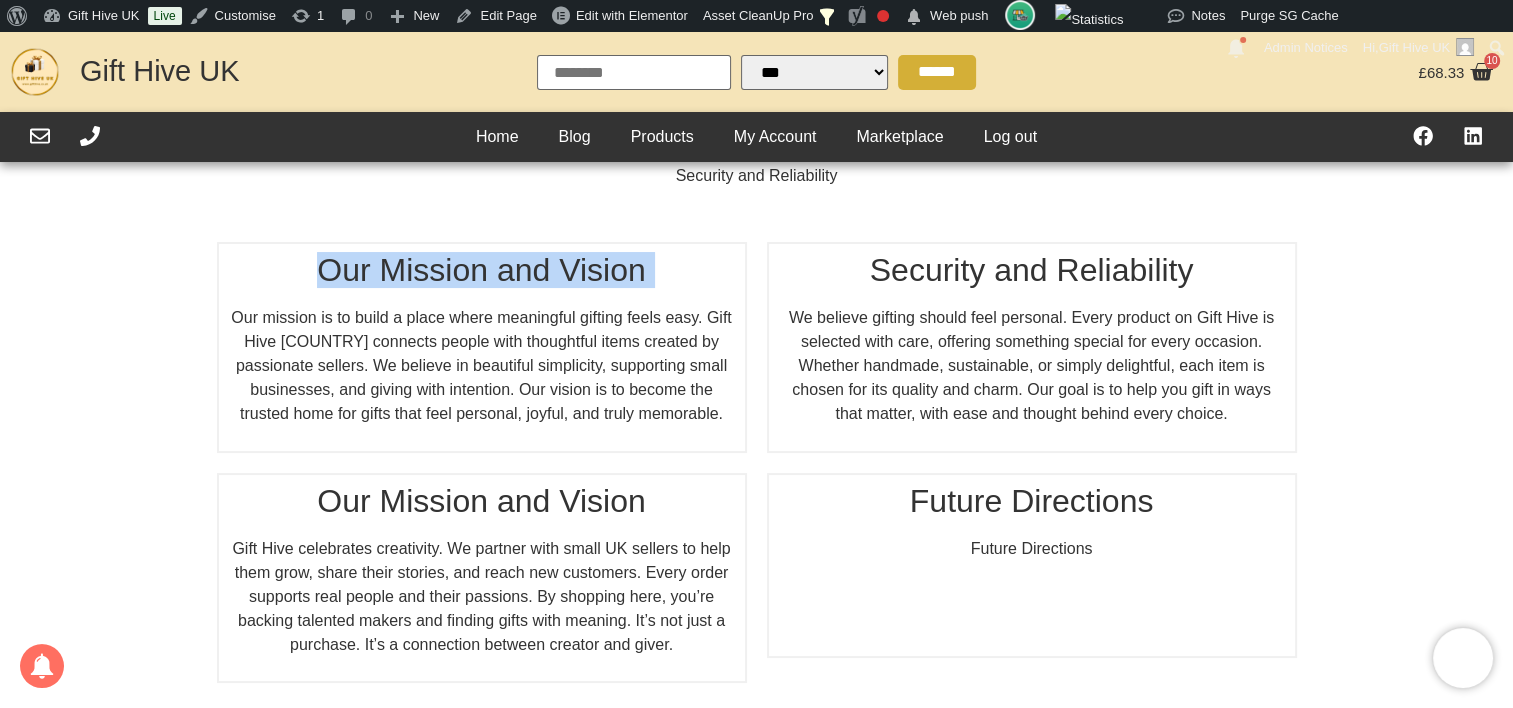click on "Our Mission and Vision" at bounding box center [482, 270] 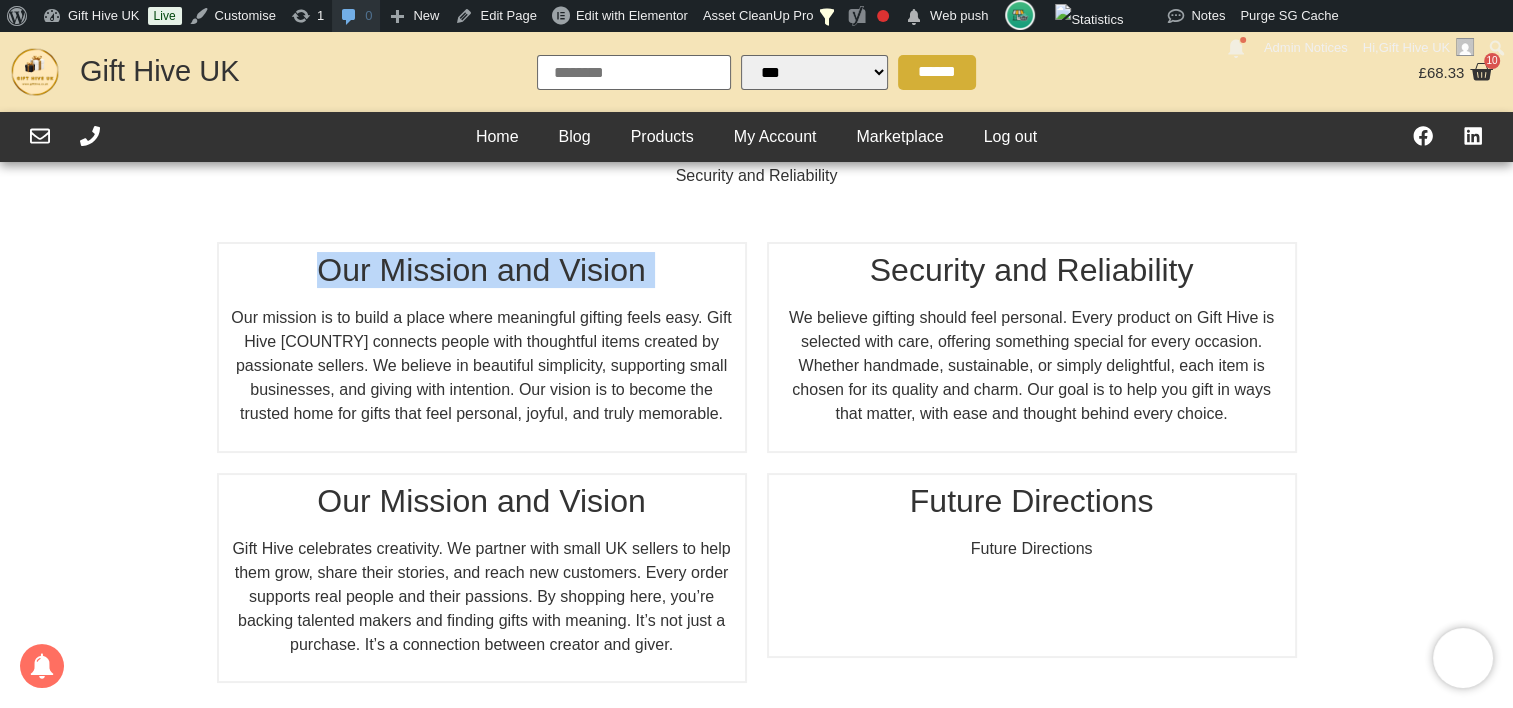 copy on "Our Mission and Vision" 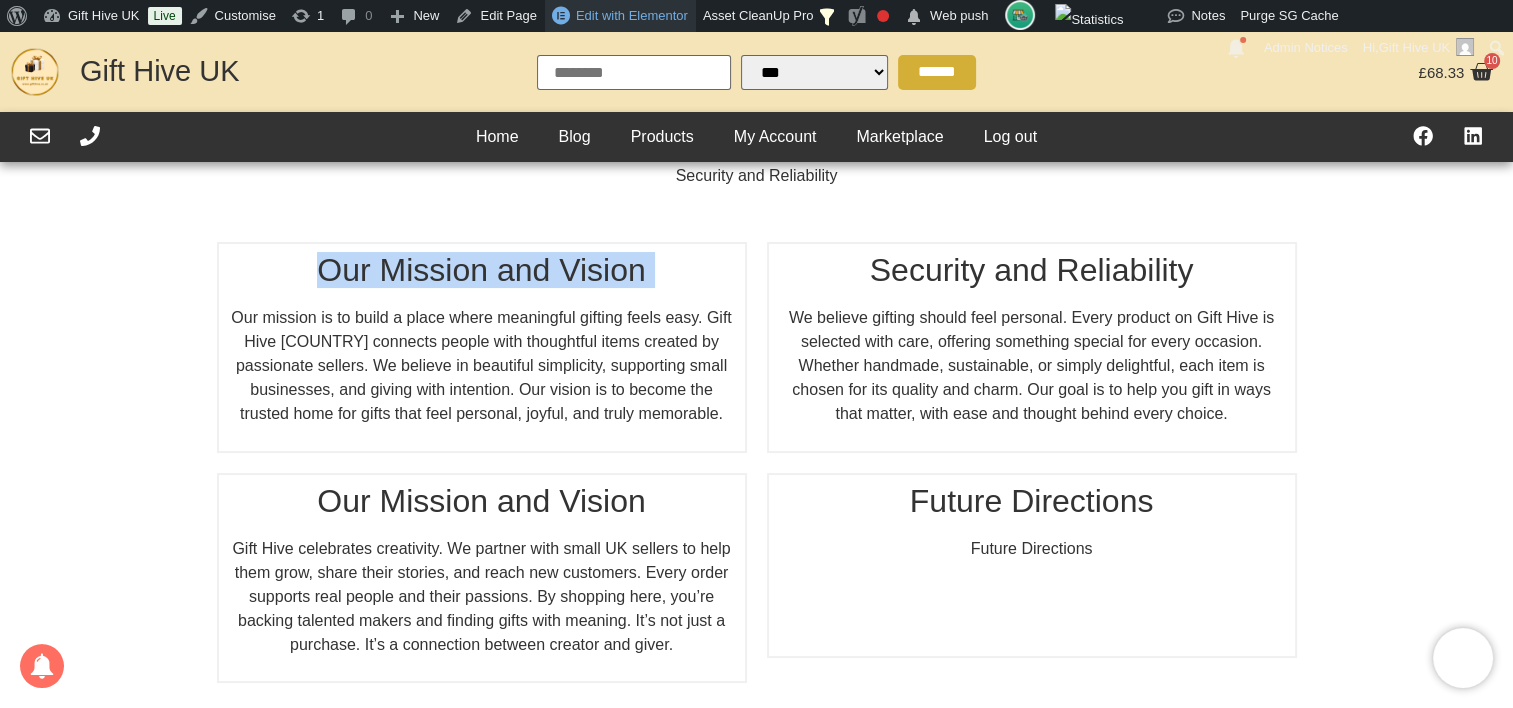 click on "Edit with Elementor" at bounding box center [632, 15] 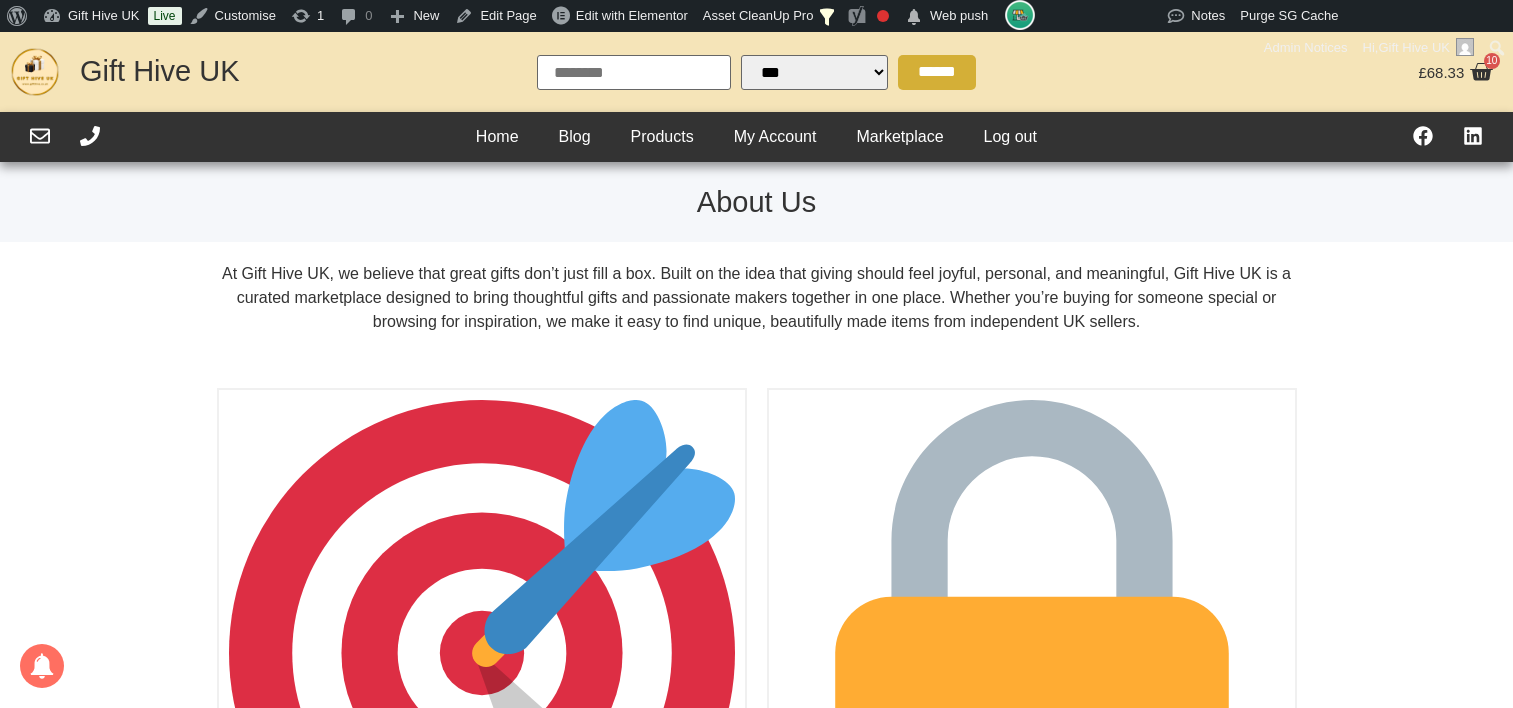scroll, scrollTop: 0, scrollLeft: 0, axis: both 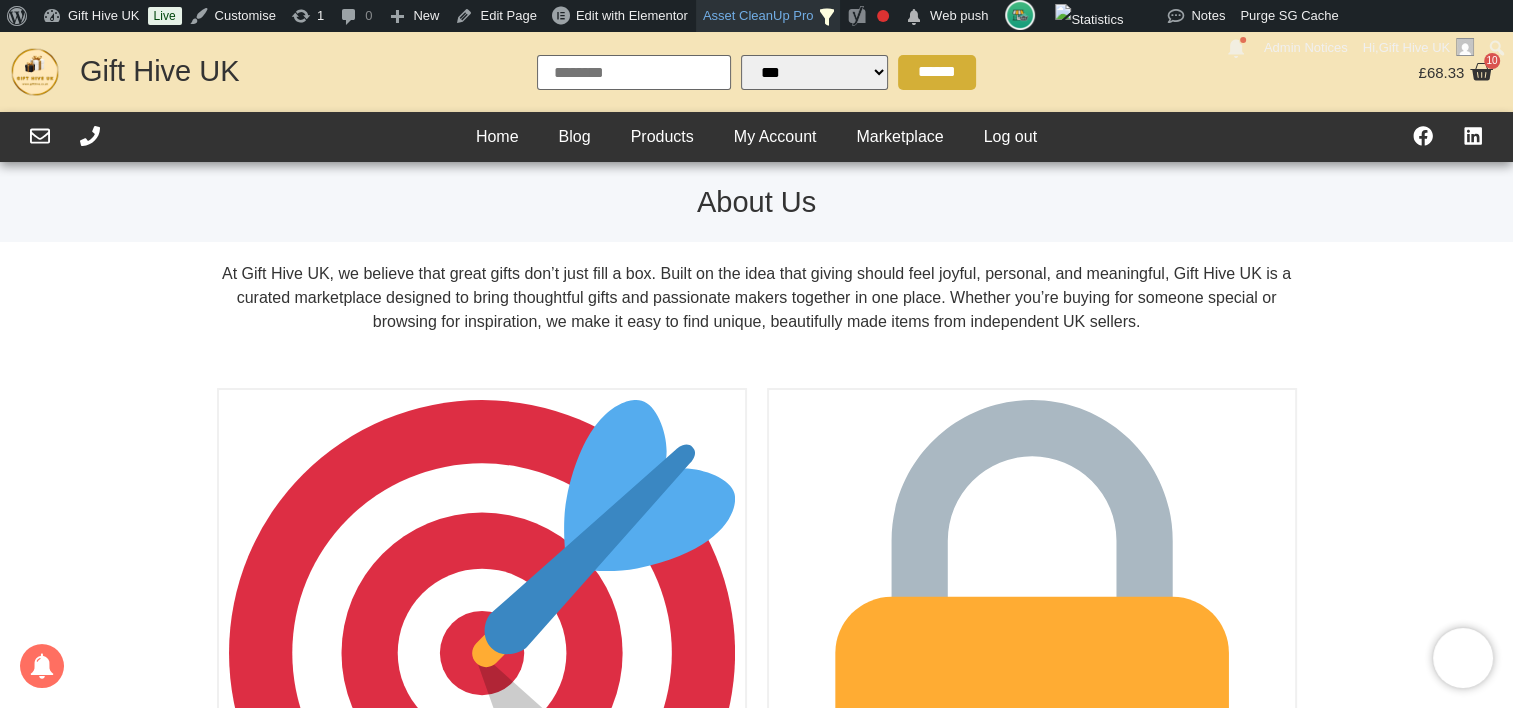 click on "Asset CleanUp Pro" at bounding box center [768, 16] 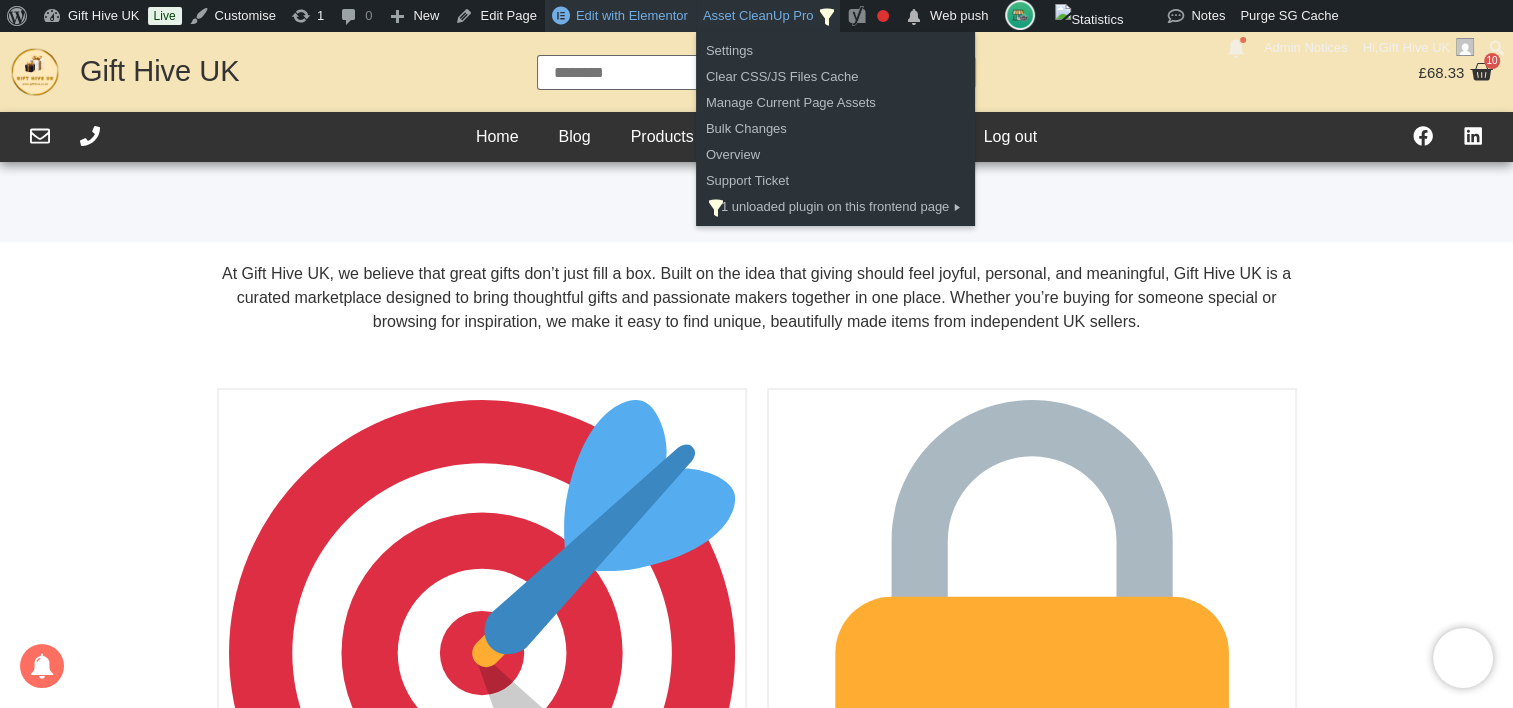 click on "Edit with Elementor" at bounding box center [632, 15] 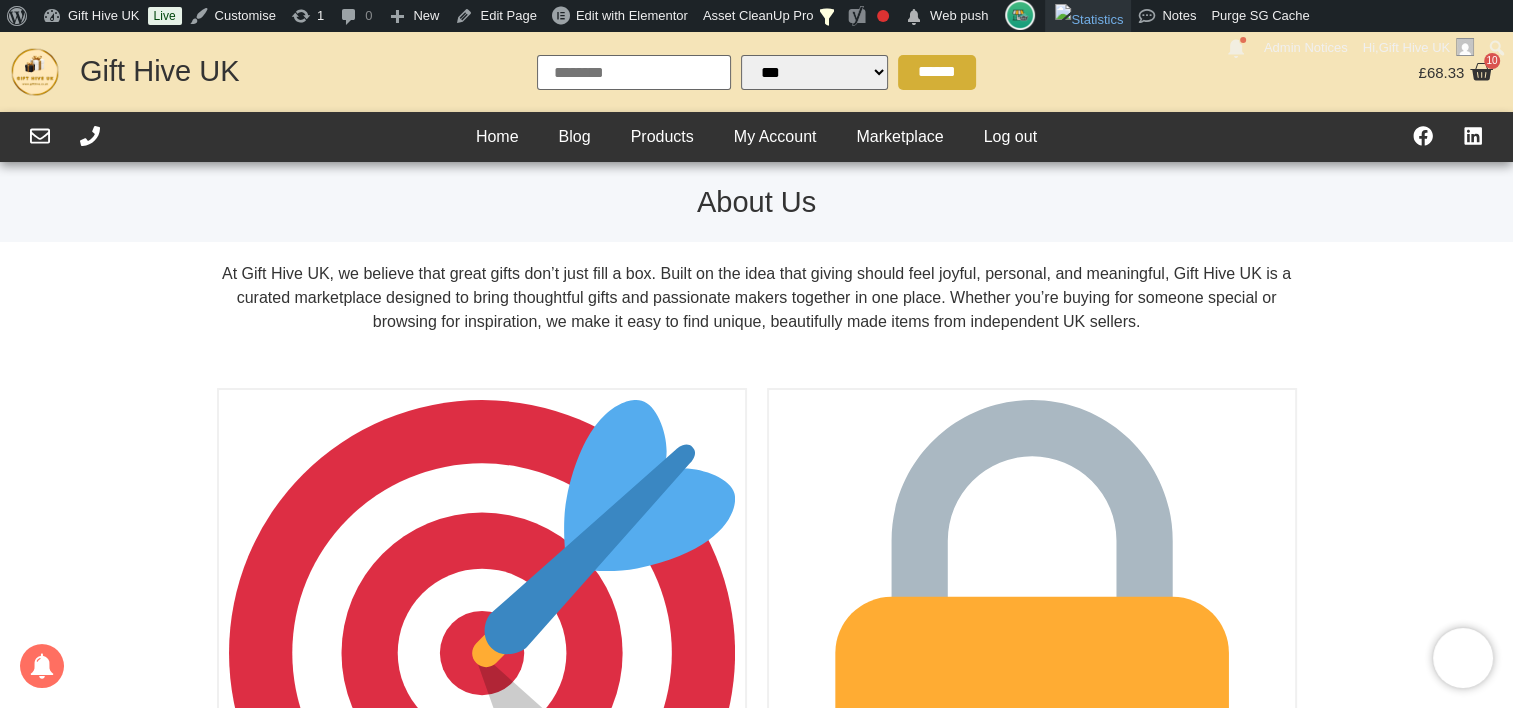 click at bounding box center (1089, 20) 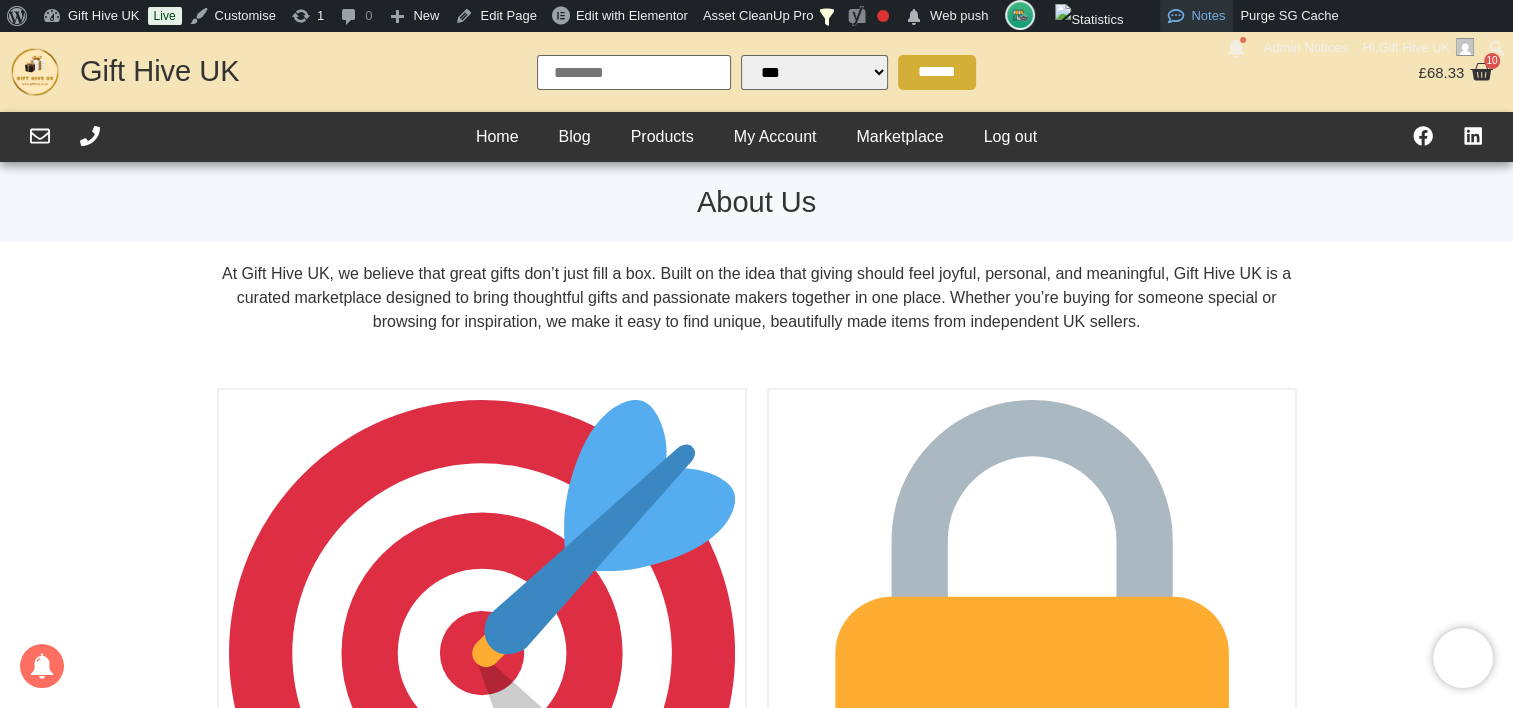 click on "Notes" at bounding box center [1196, 16] 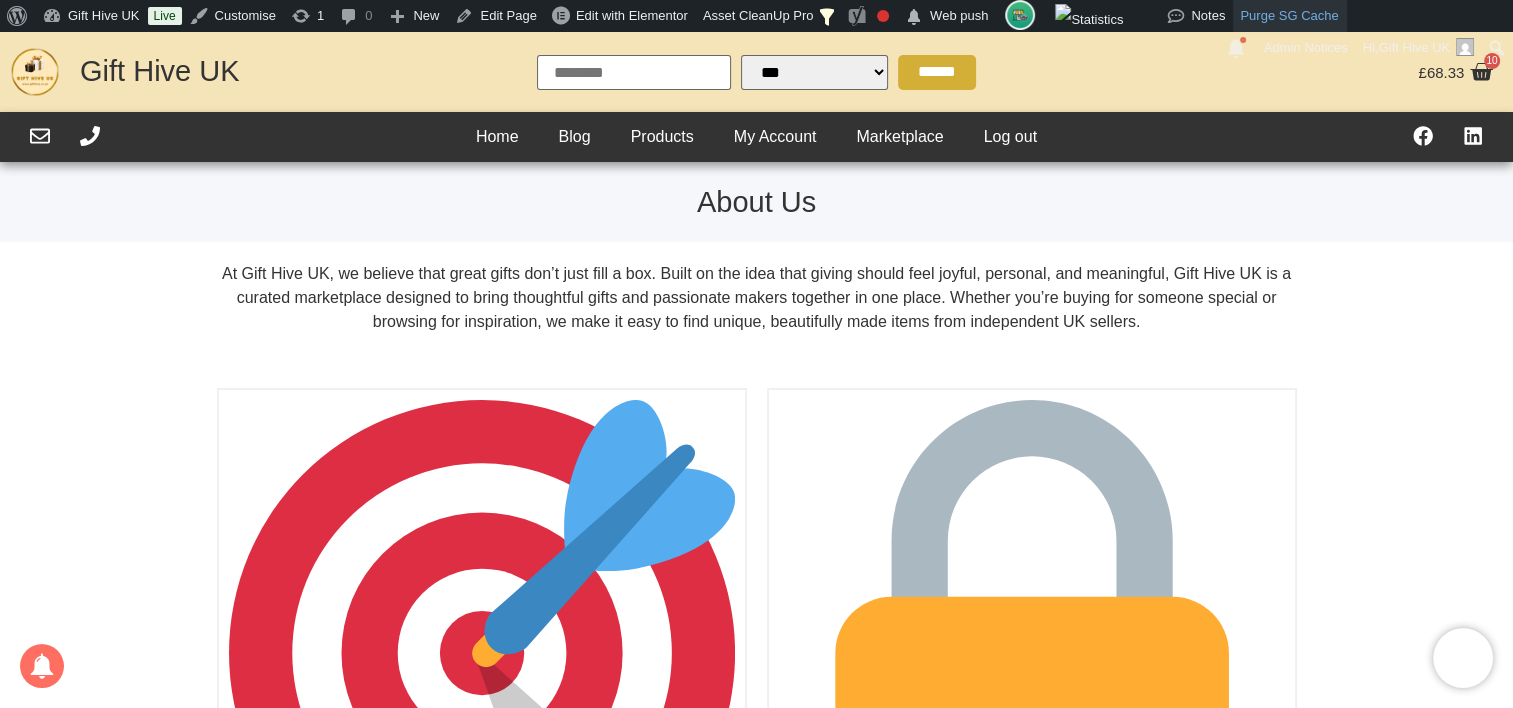 click on "Purge SG Cache" at bounding box center [1289, 16] 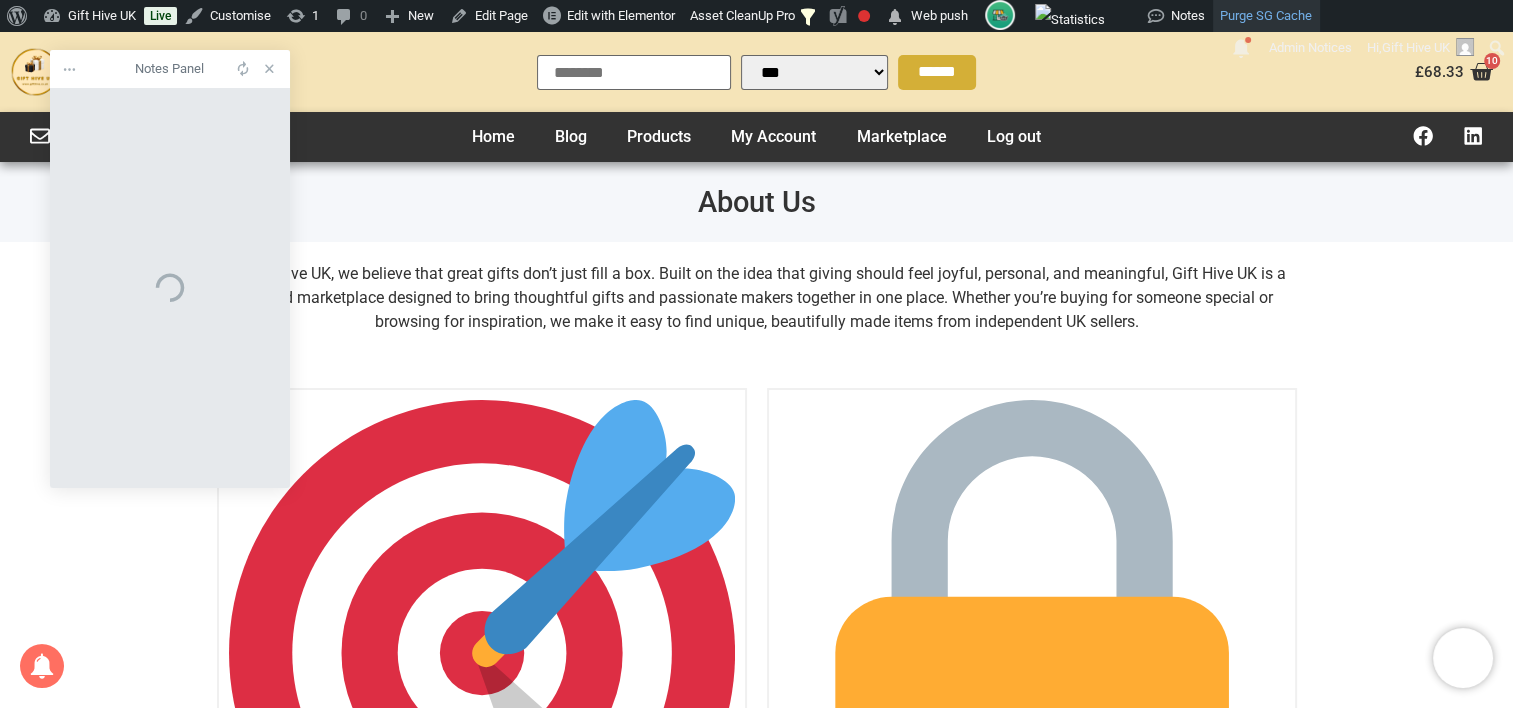 click on "Purge SG Cache" at bounding box center (1266, 16) 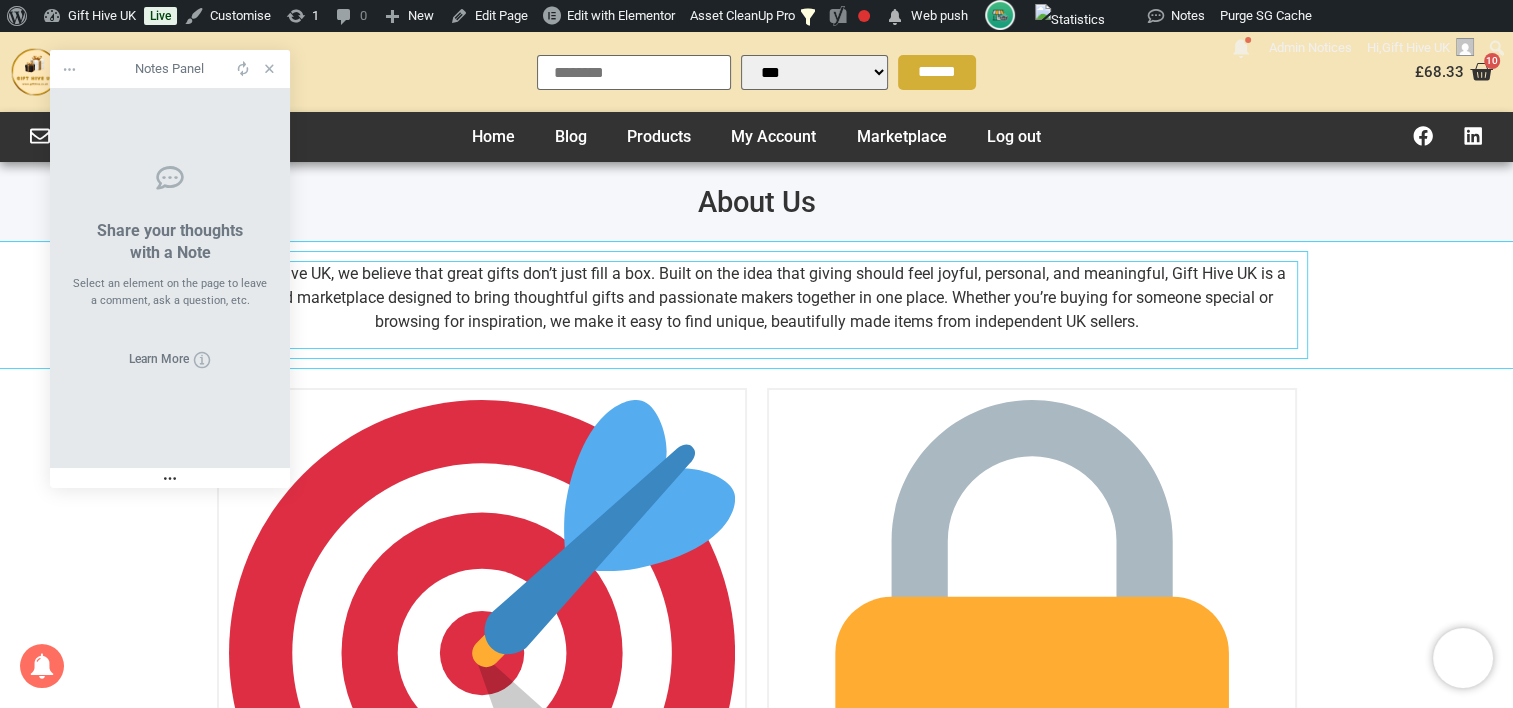click on "At Gift Hive UK, we believe that great gifts don’t just fill a box. Built on the idea that giving should feel joyful, personal, and meaningful, Gift Hive UK is a curated marketplace designed to bring thoughtful gifts and passionate makers together in one place. Whether you’re buying for someone special or browsing for inspiration, we make it easy to find unique, beautifully made items from independent UK sellers." at bounding box center (757, 298) 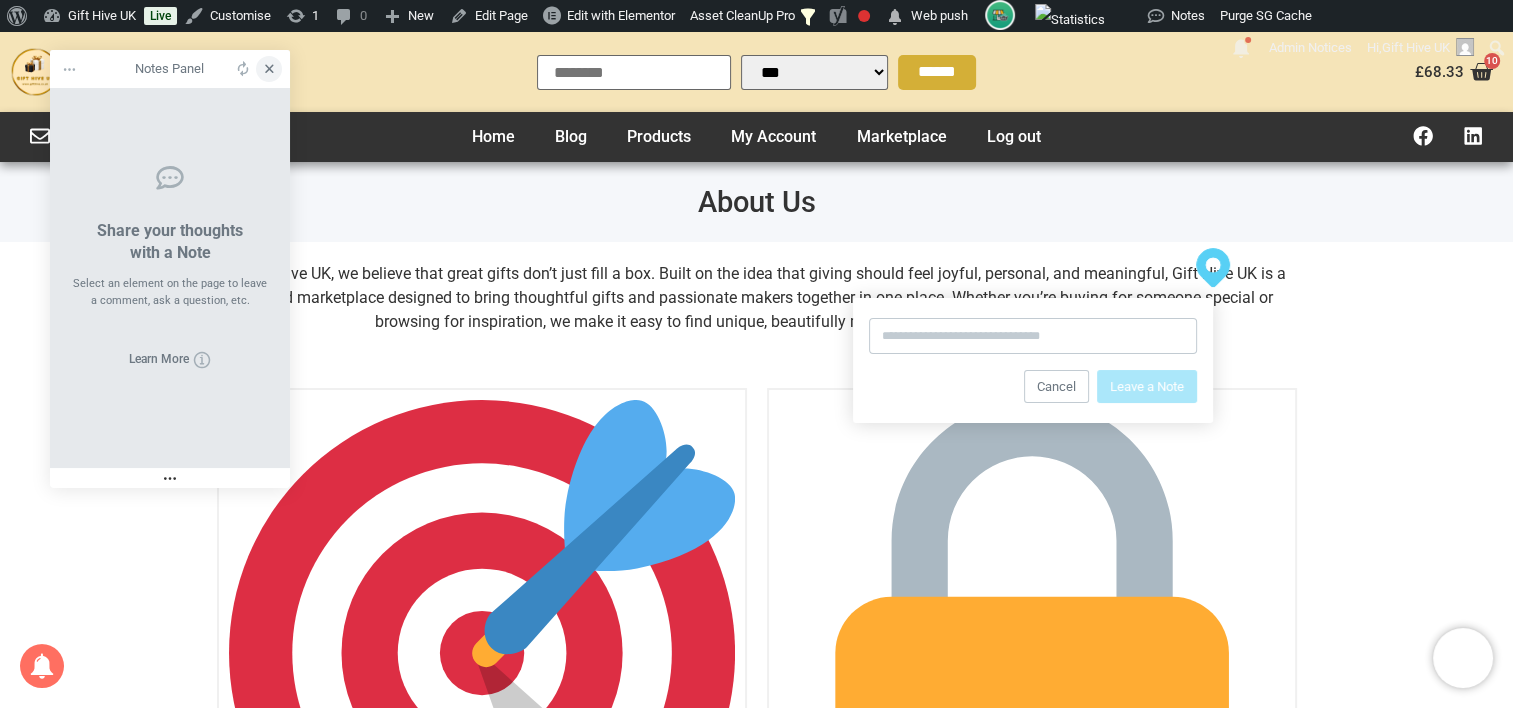 click at bounding box center (269, 69) 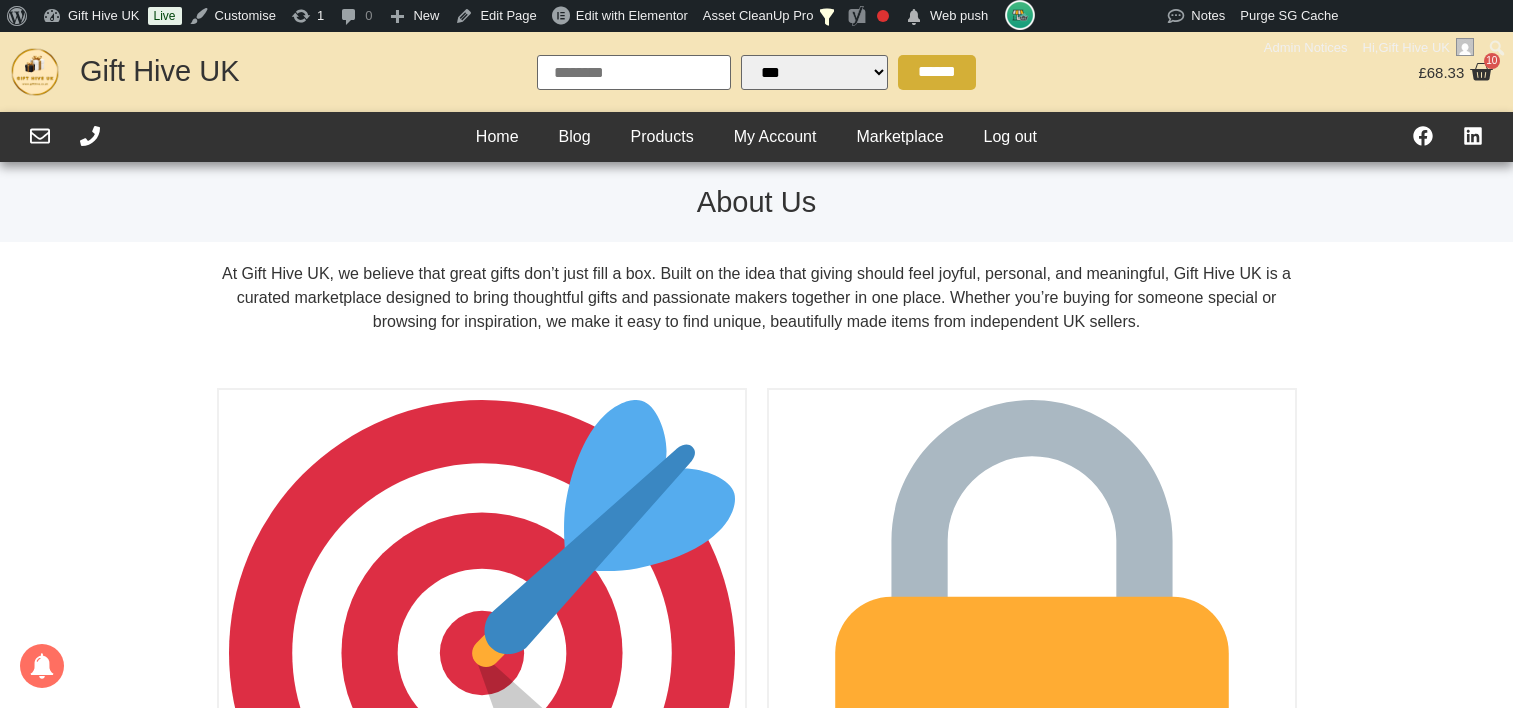 scroll, scrollTop: 0, scrollLeft: 0, axis: both 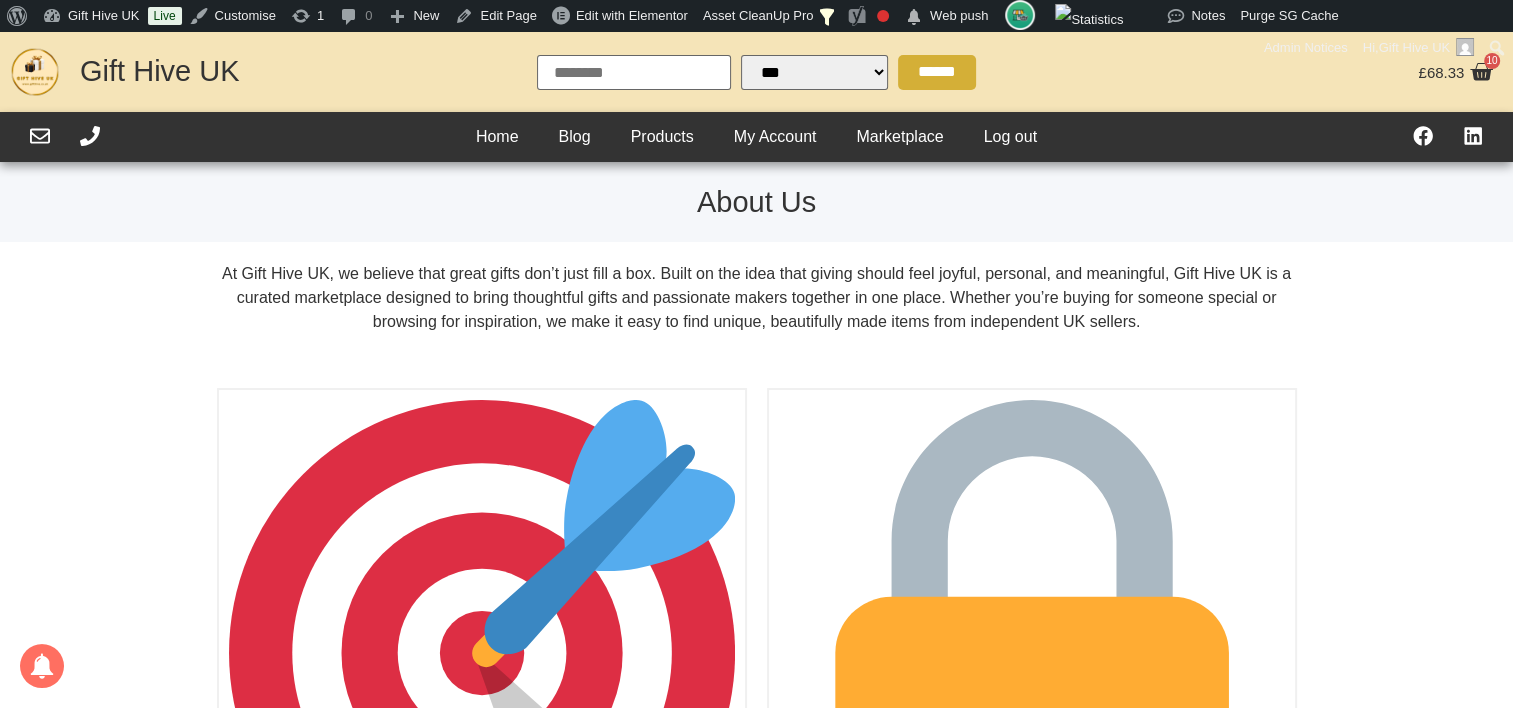 select 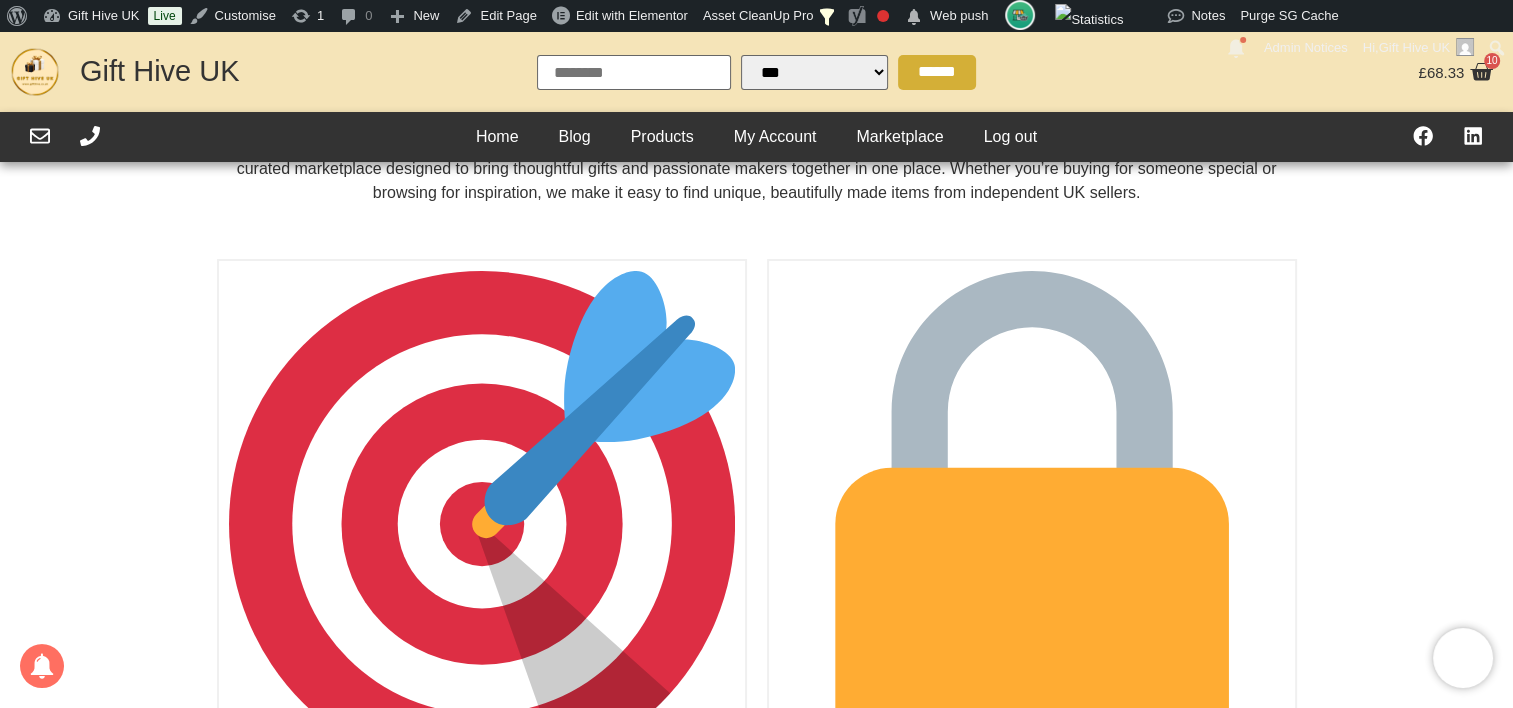 scroll, scrollTop: 0, scrollLeft: 0, axis: both 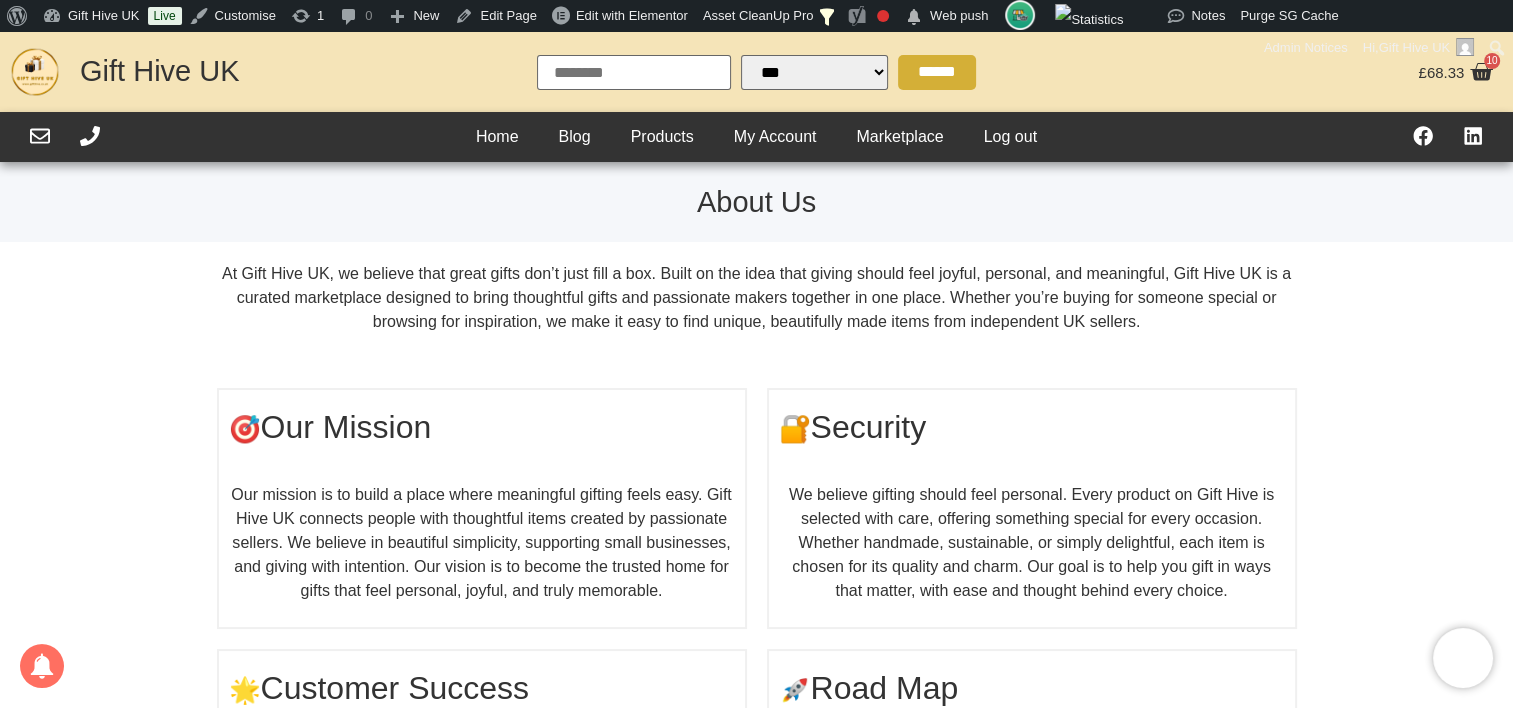 select 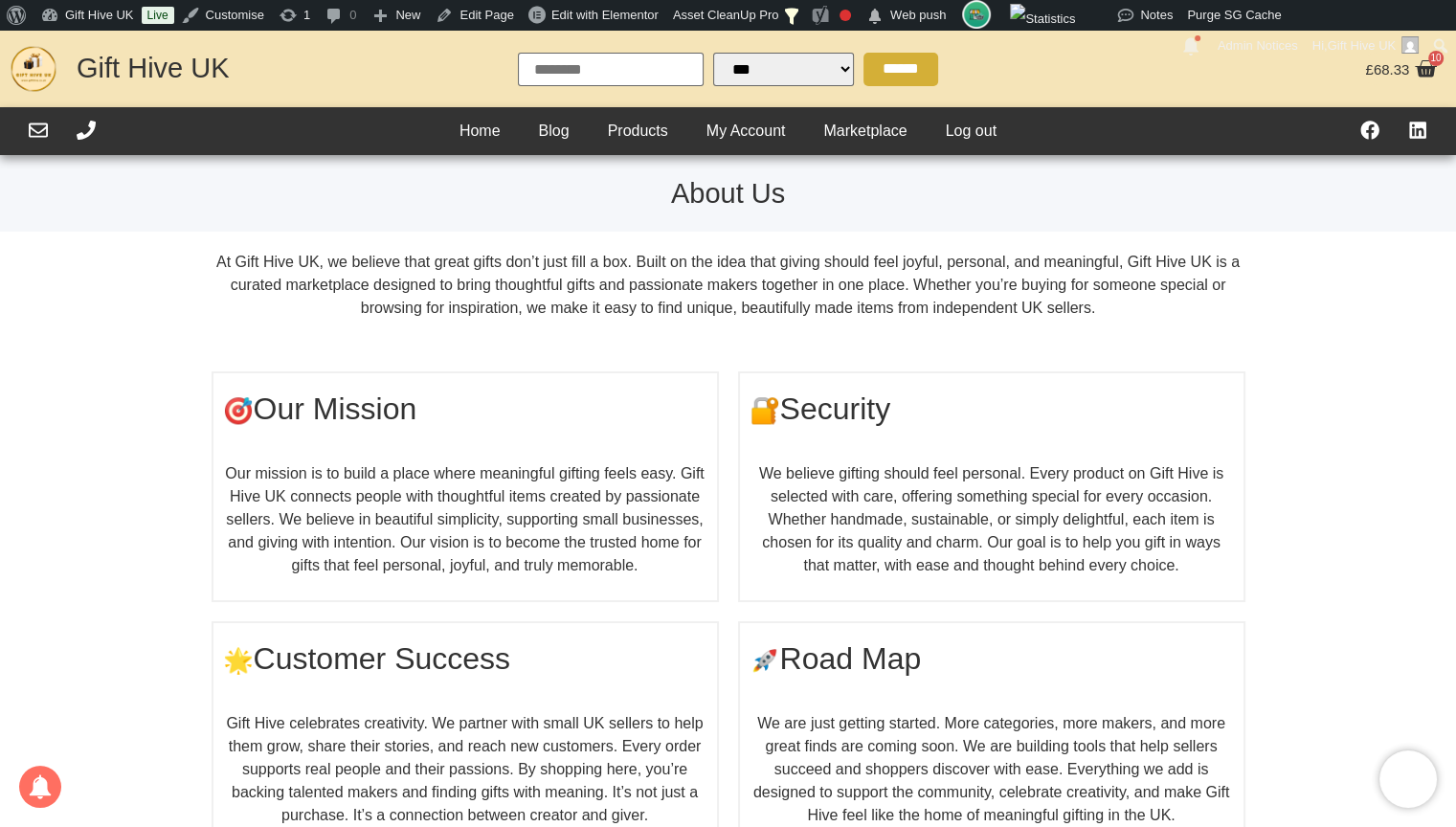 click on "About Us" at bounding box center (728, 193) 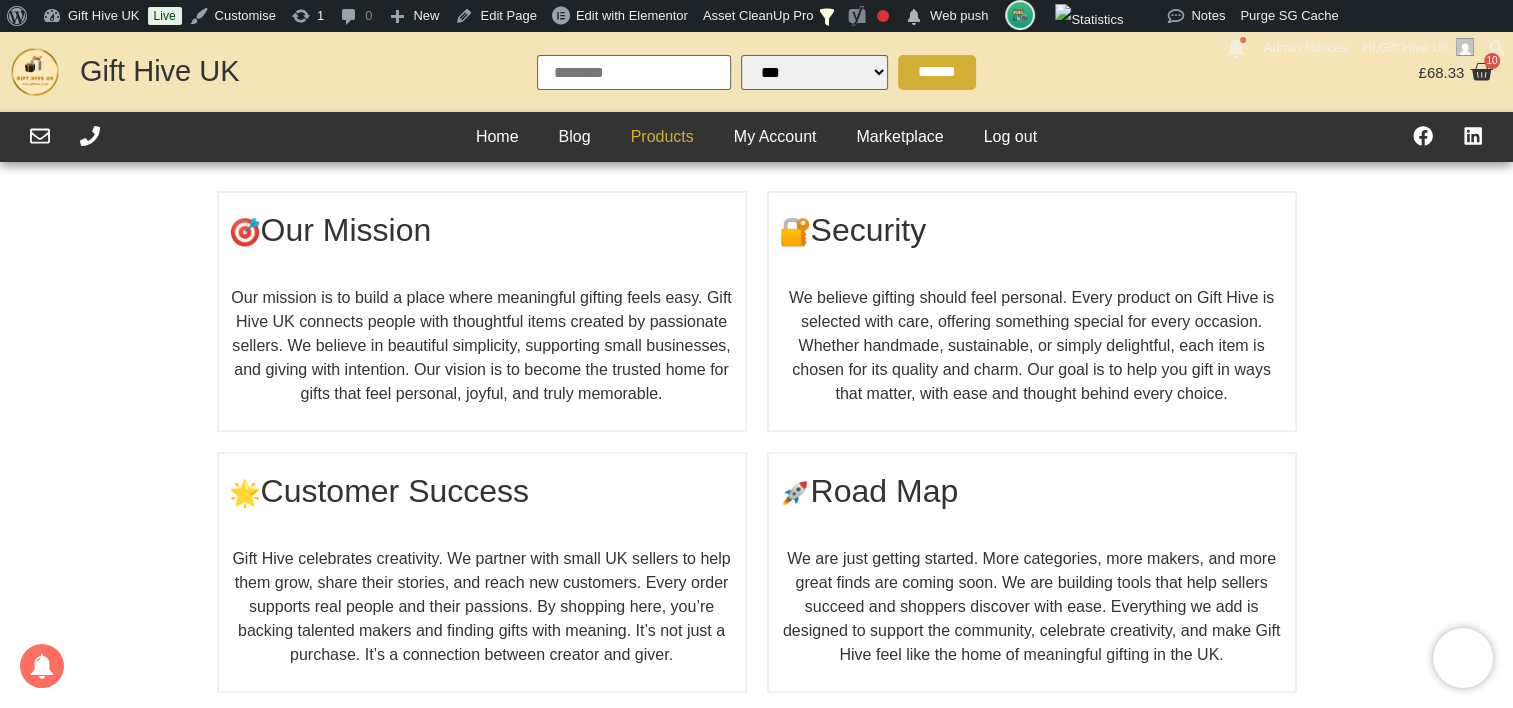 scroll, scrollTop: 198, scrollLeft: 0, axis: vertical 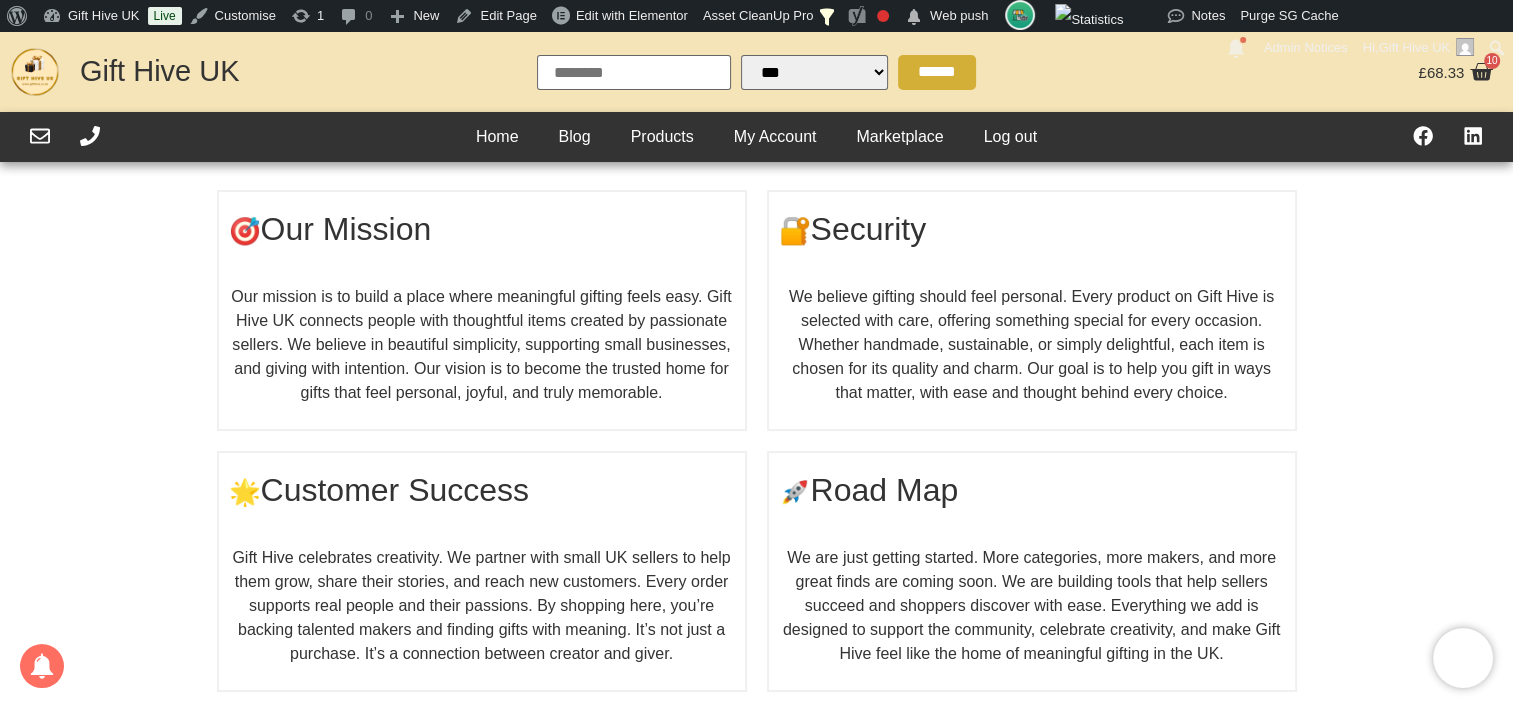 click on "🎯  Our Mission" at bounding box center (482, 229) 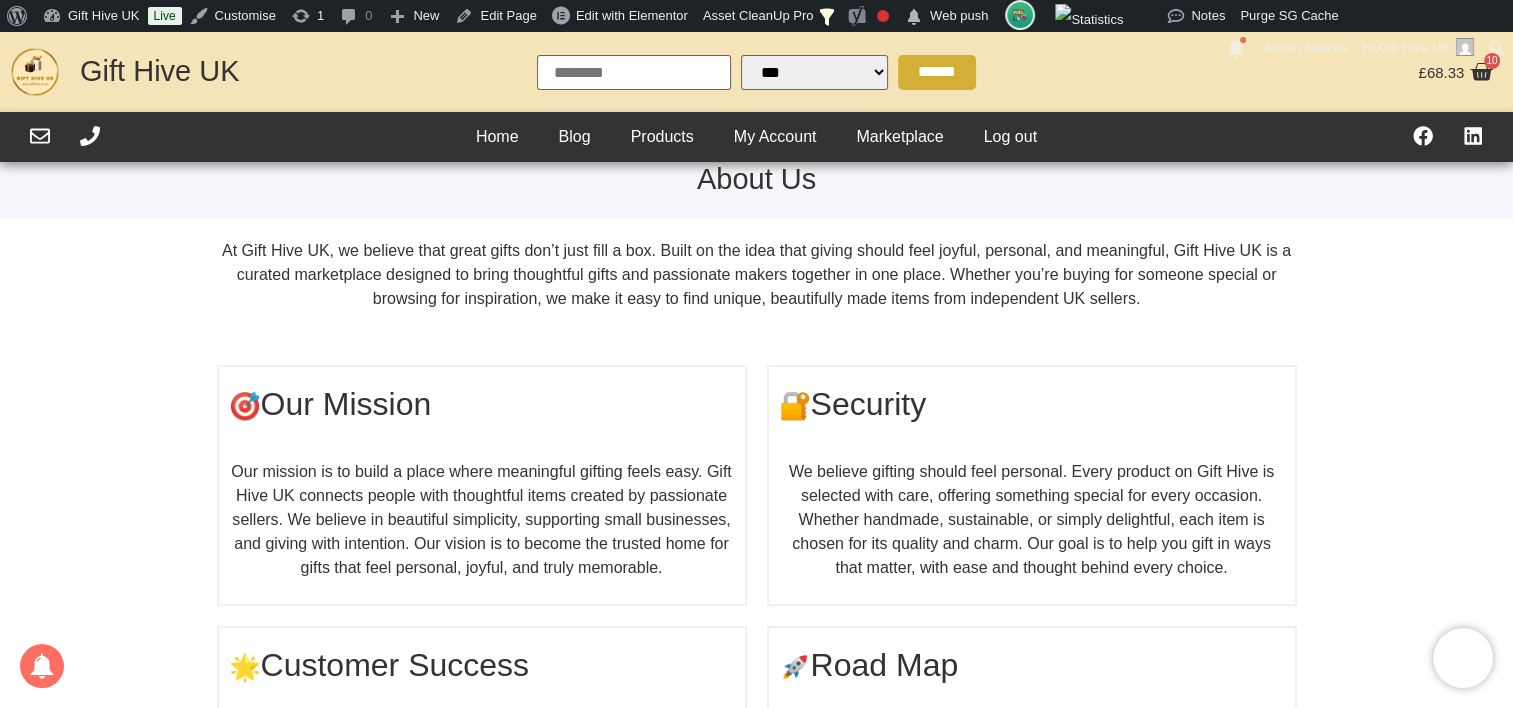 scroll, scrollTop: 0, scrollLeft: 0, axis: both 